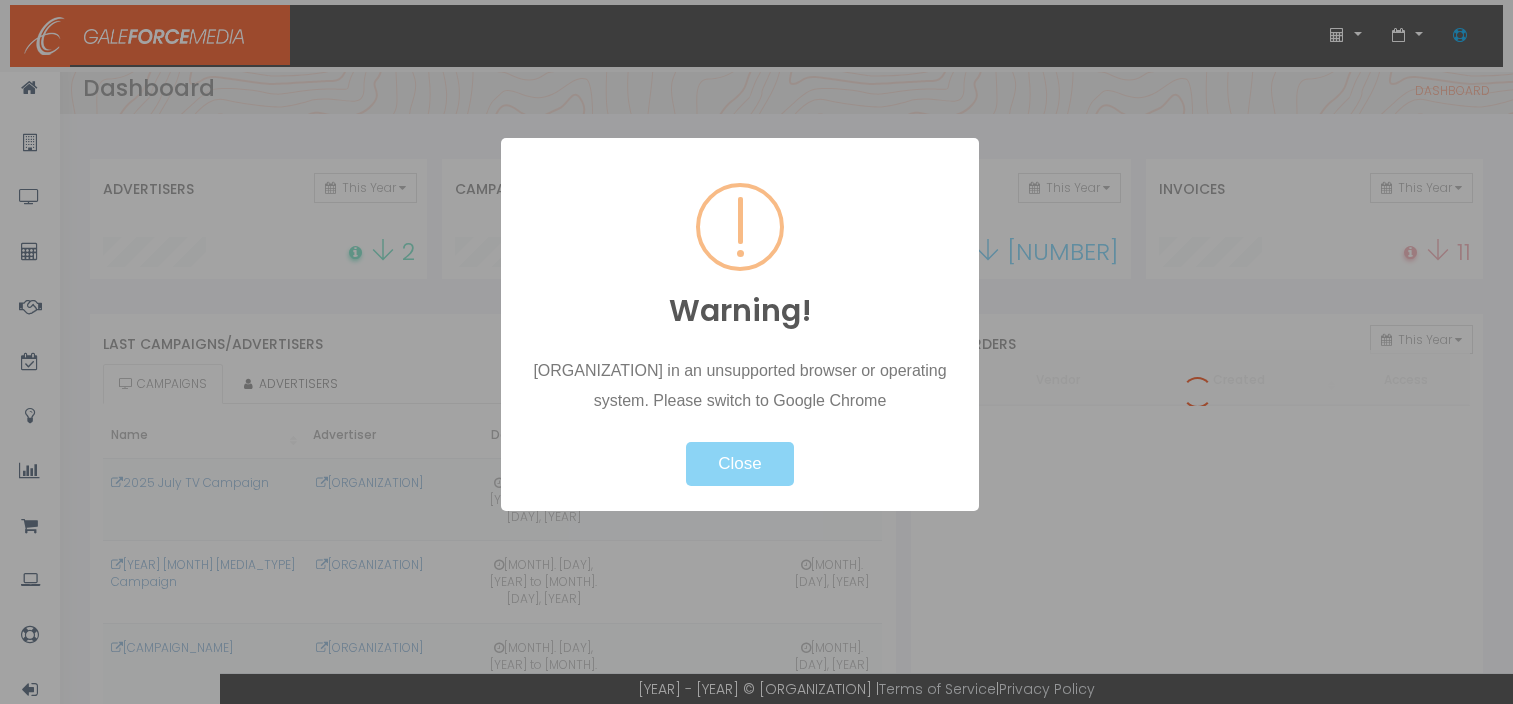 scroll, scrollTop: 0, scrollLeft: 0, axis: both 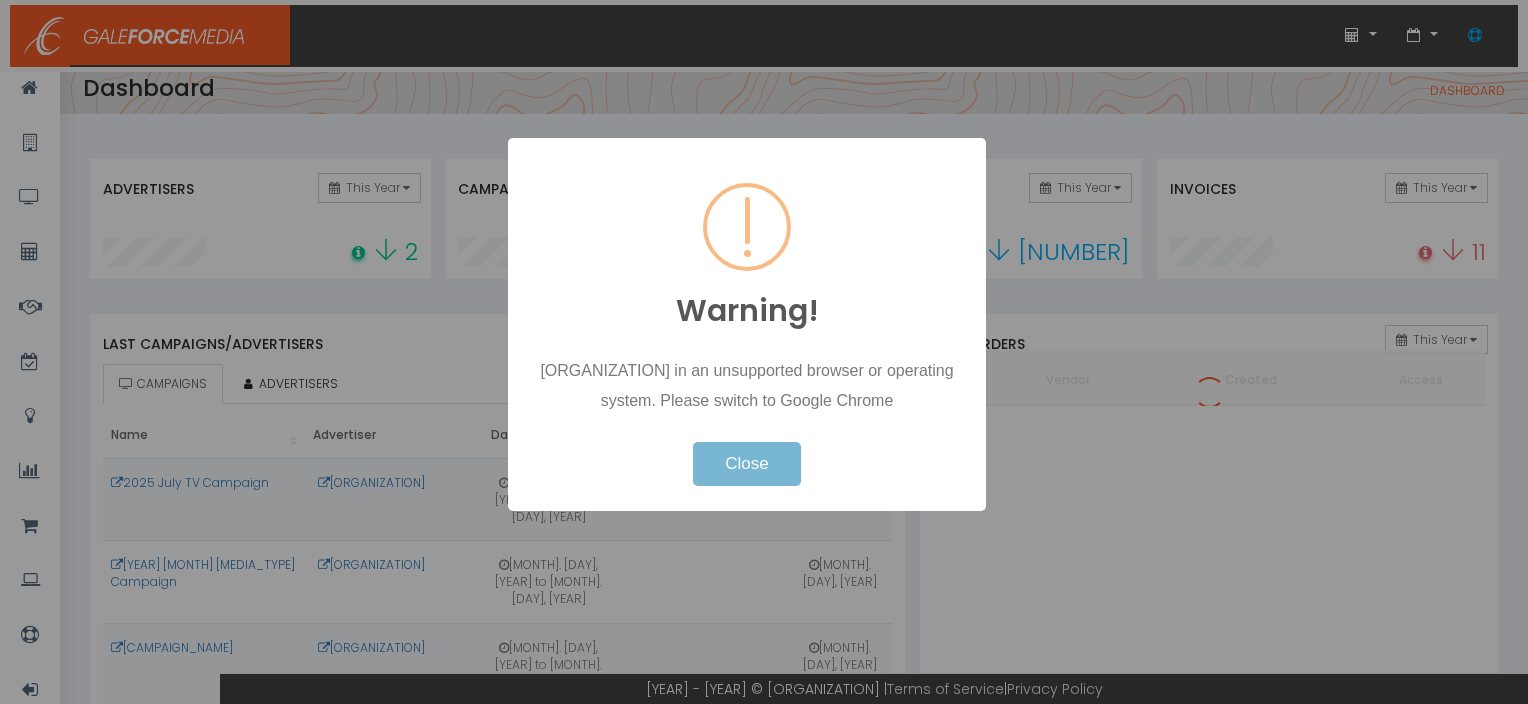click on "Close" at bounding box center (746, 464) 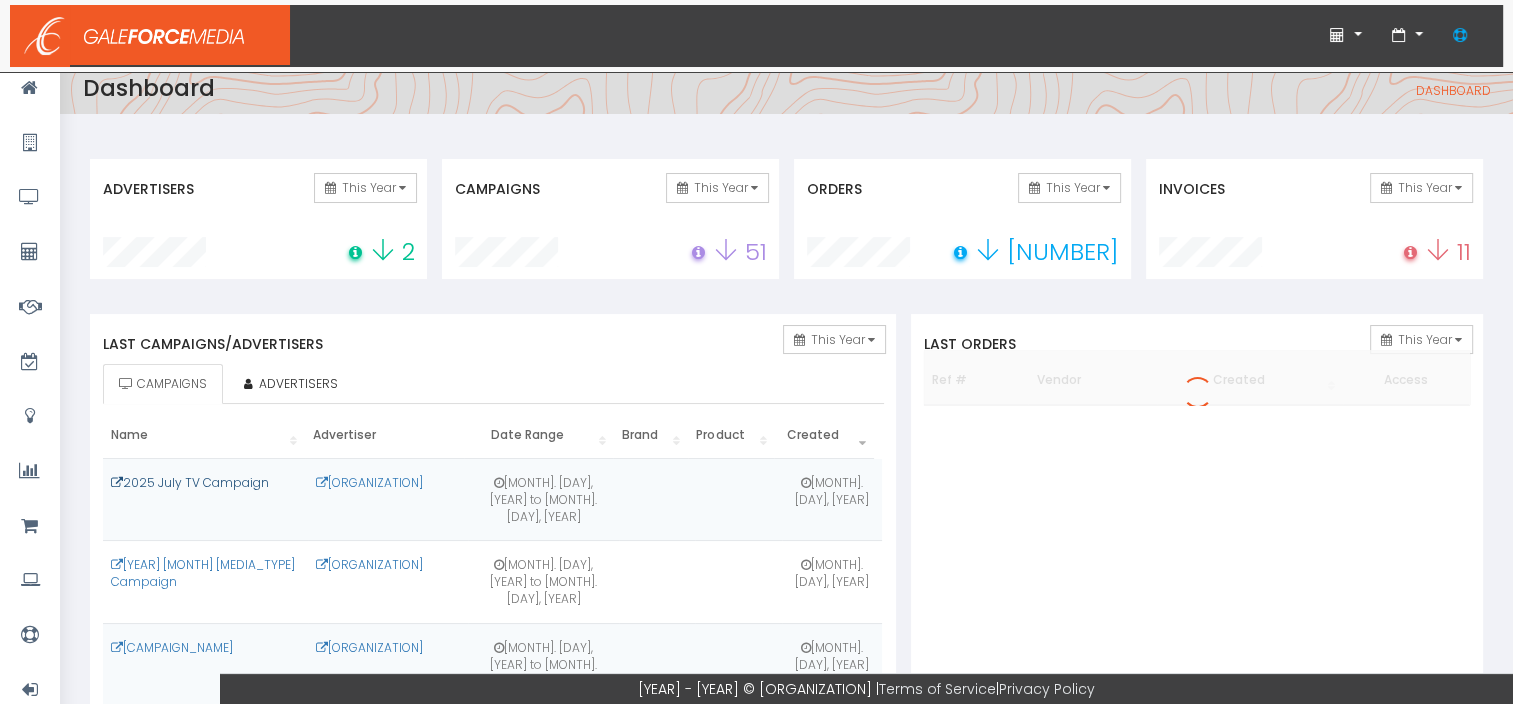click on "2025 July TV Campaign" at bounding box center [190, 482] 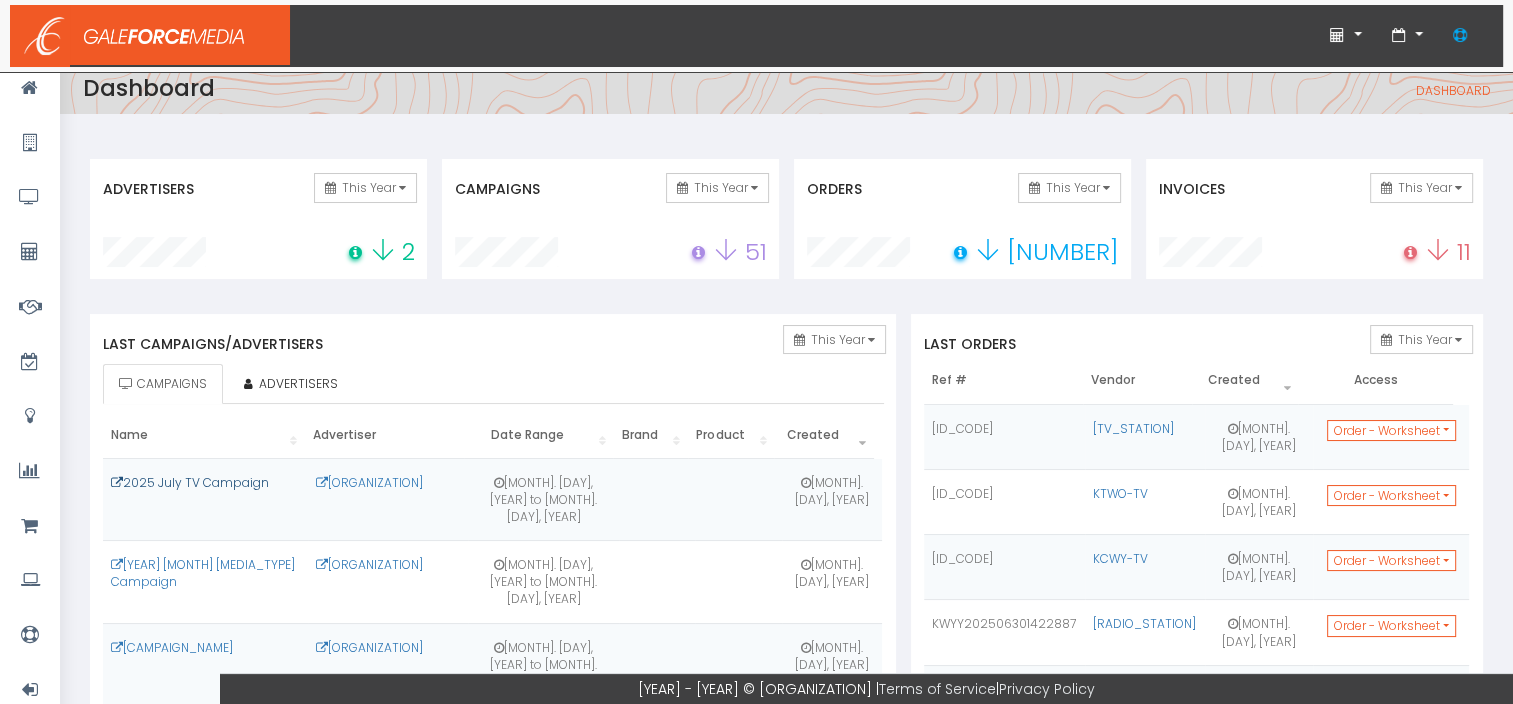 click on "2025 July TV Campaign" at bounding box center [190, 482] 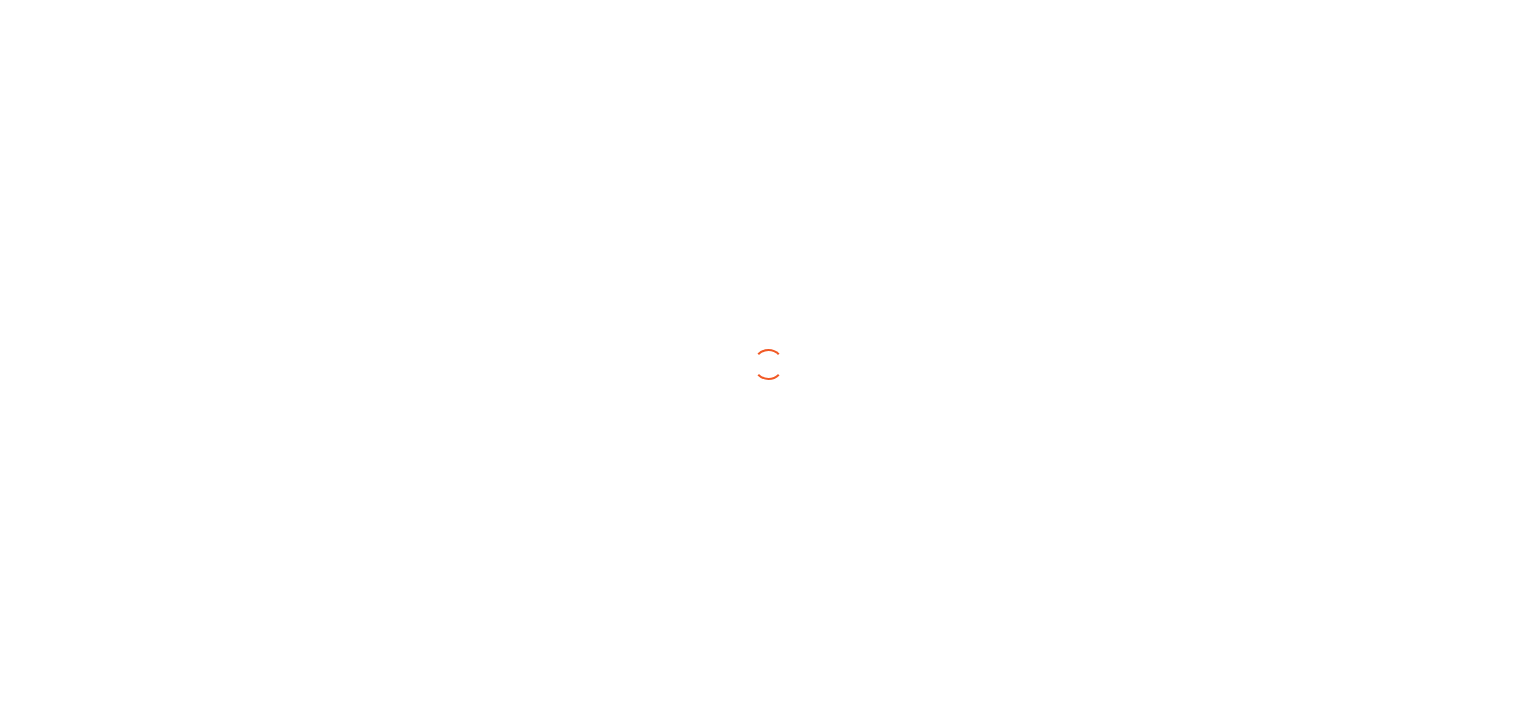 click at bounding box center (756, 352) 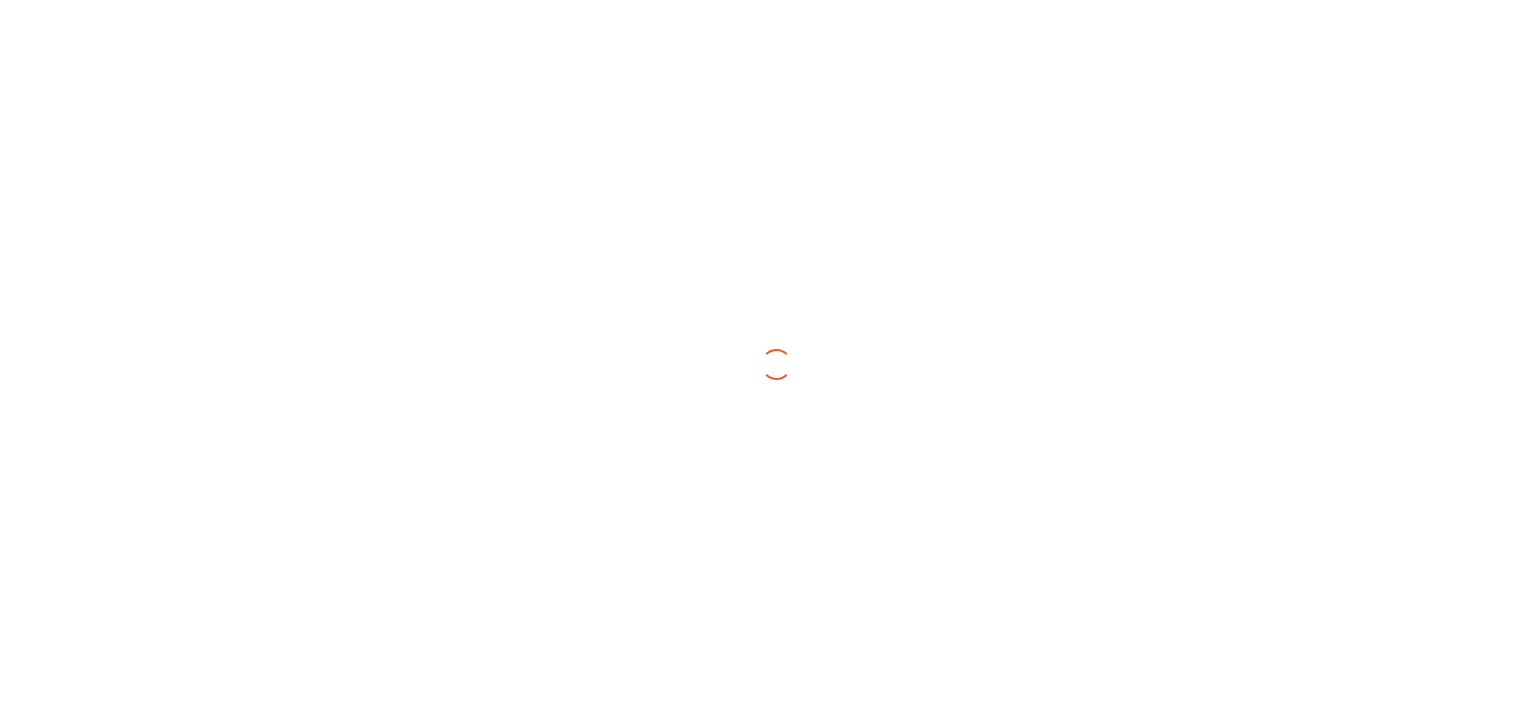 scroll, scrollTop: 0, scrollLeft: 0, axis: both 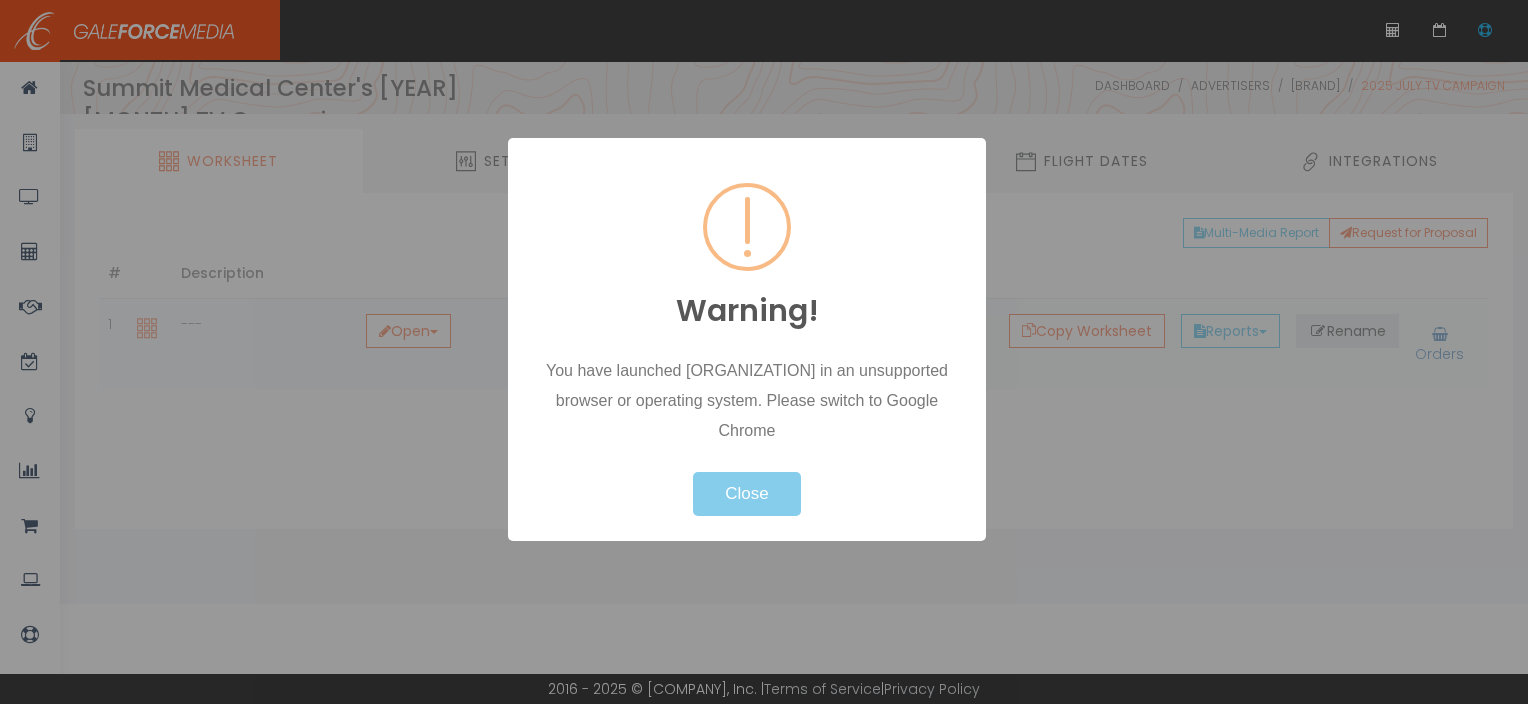 click on "Close" at bounding box center [746, 494] 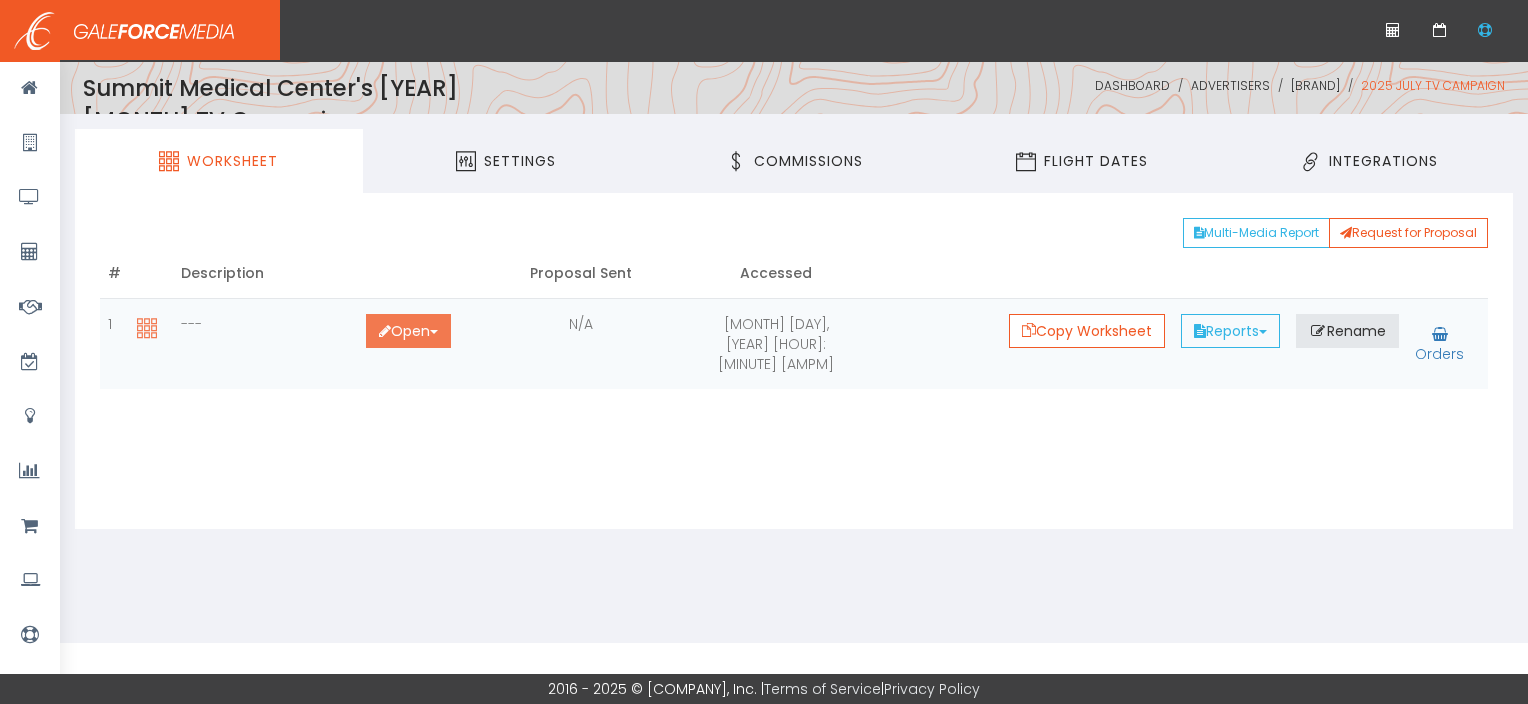 click at bounding box center [434, 332] 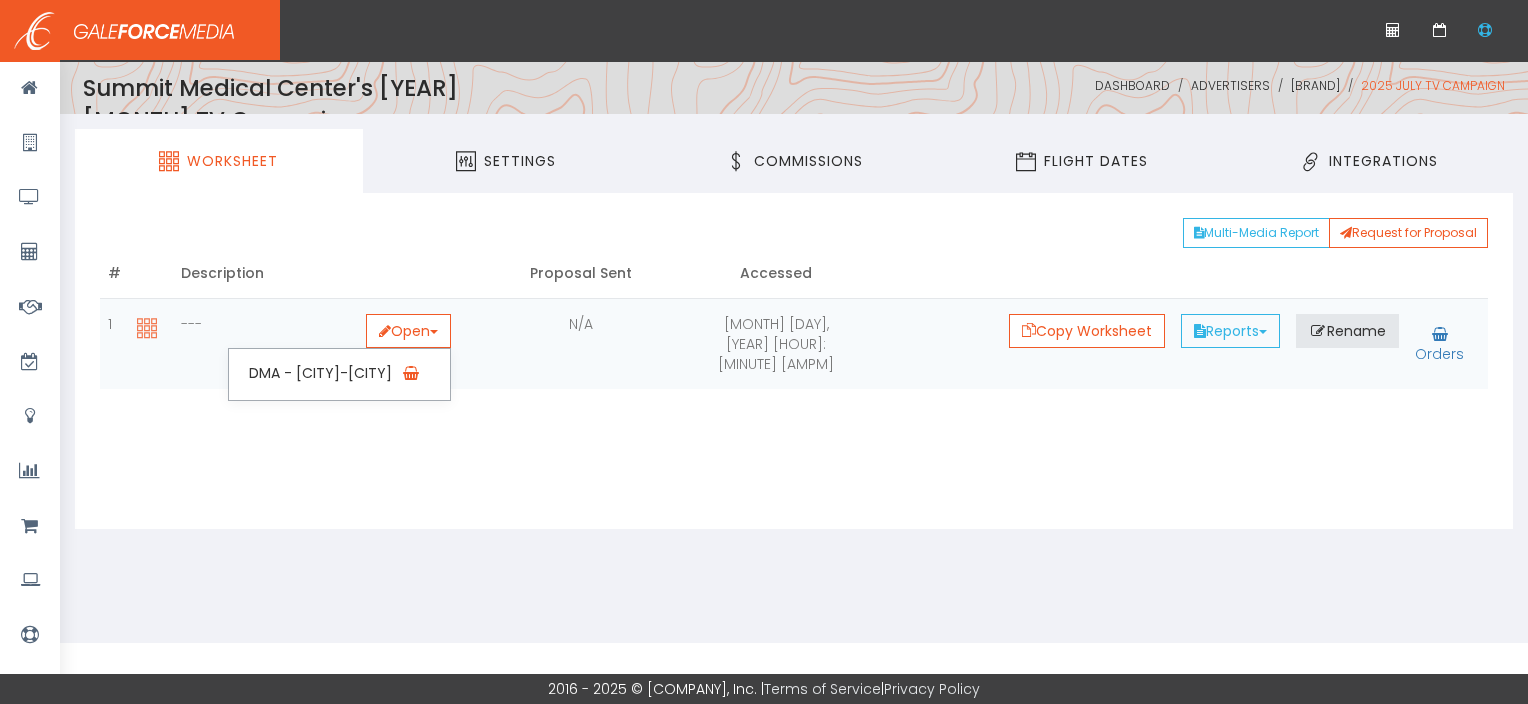 click on "#
Description
Proposal Sent
Accessed
1
---
Toggle Dropdown" at bounding box center (794, 361) 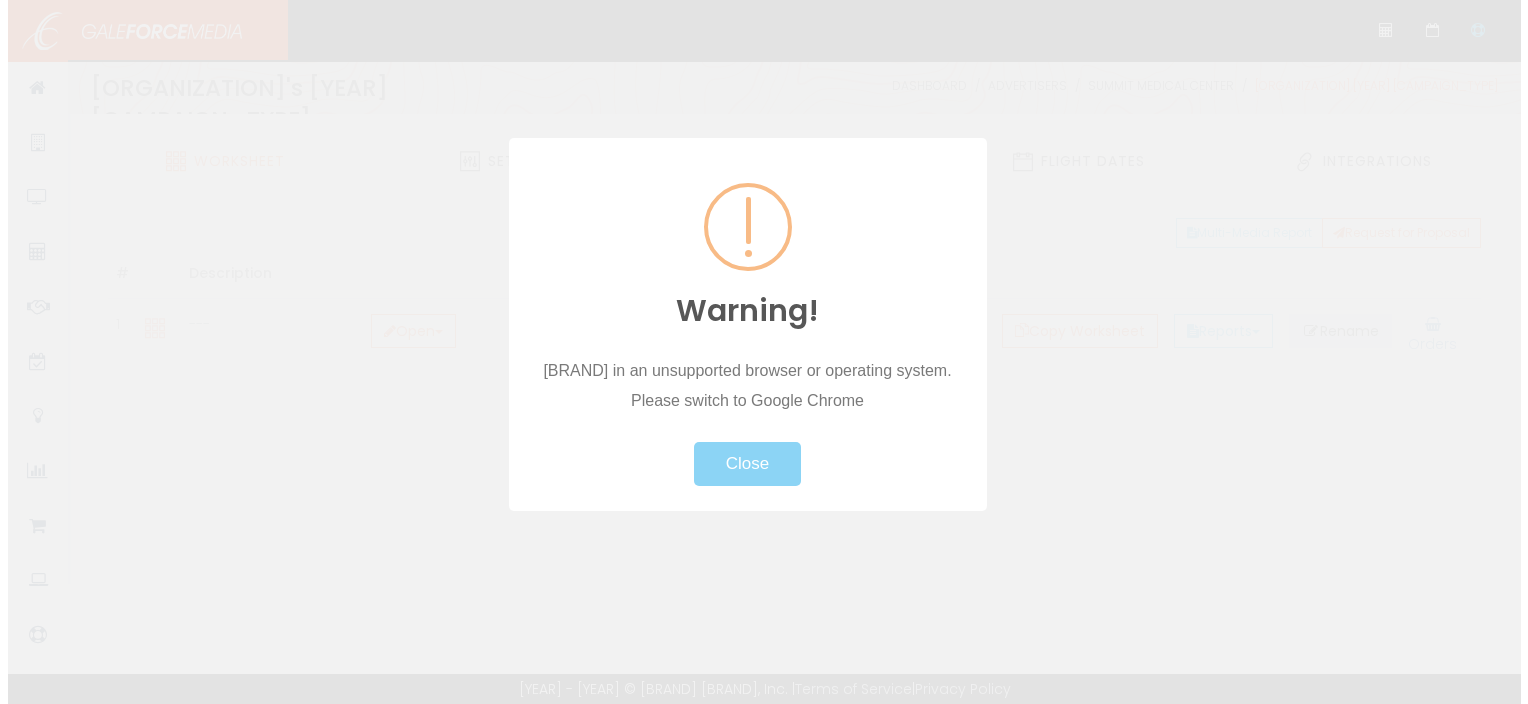 scroll, scrollTop: 0, scrollLeft: 0, axis: both 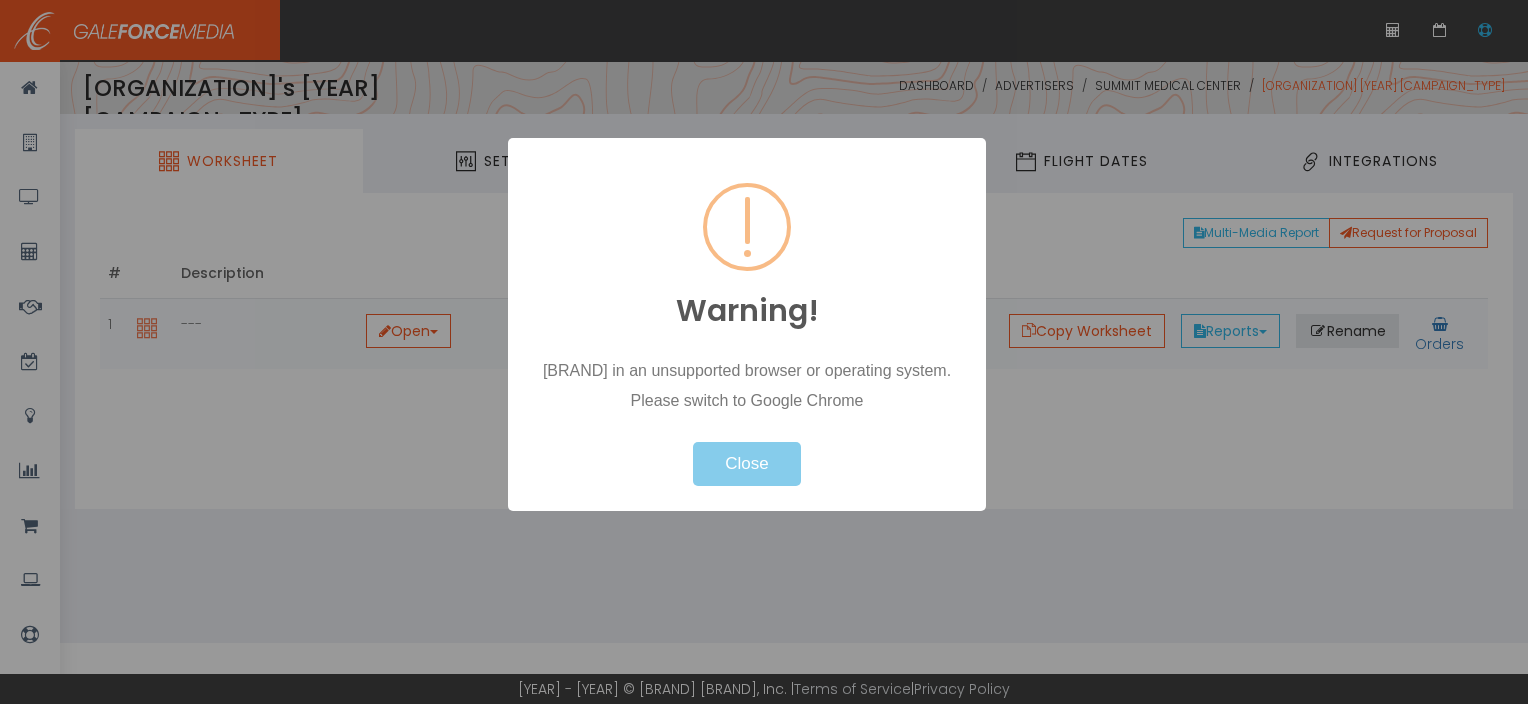 click on "Close" at bounding box center [746, 464] 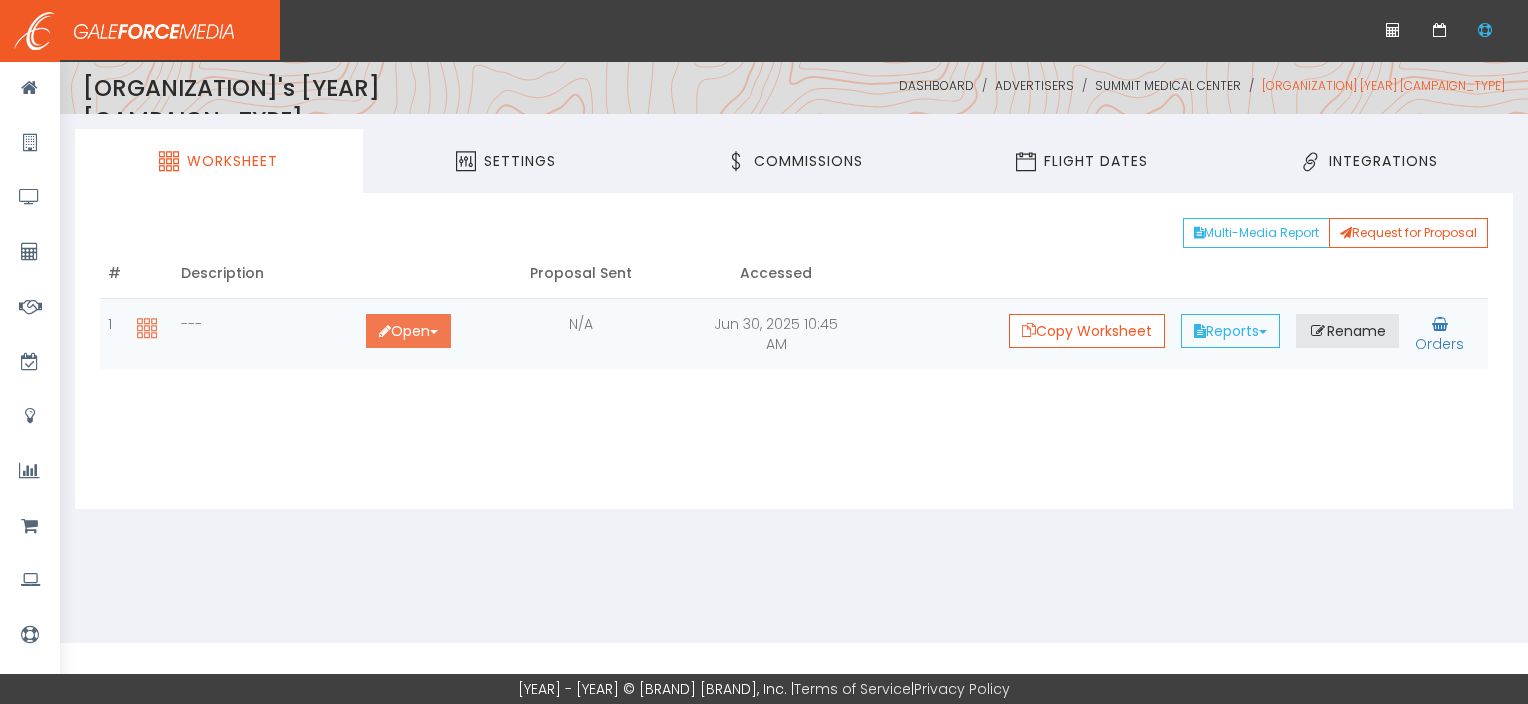 click on "Open
Toggle Dropdown" at bounding box center [408, 331] 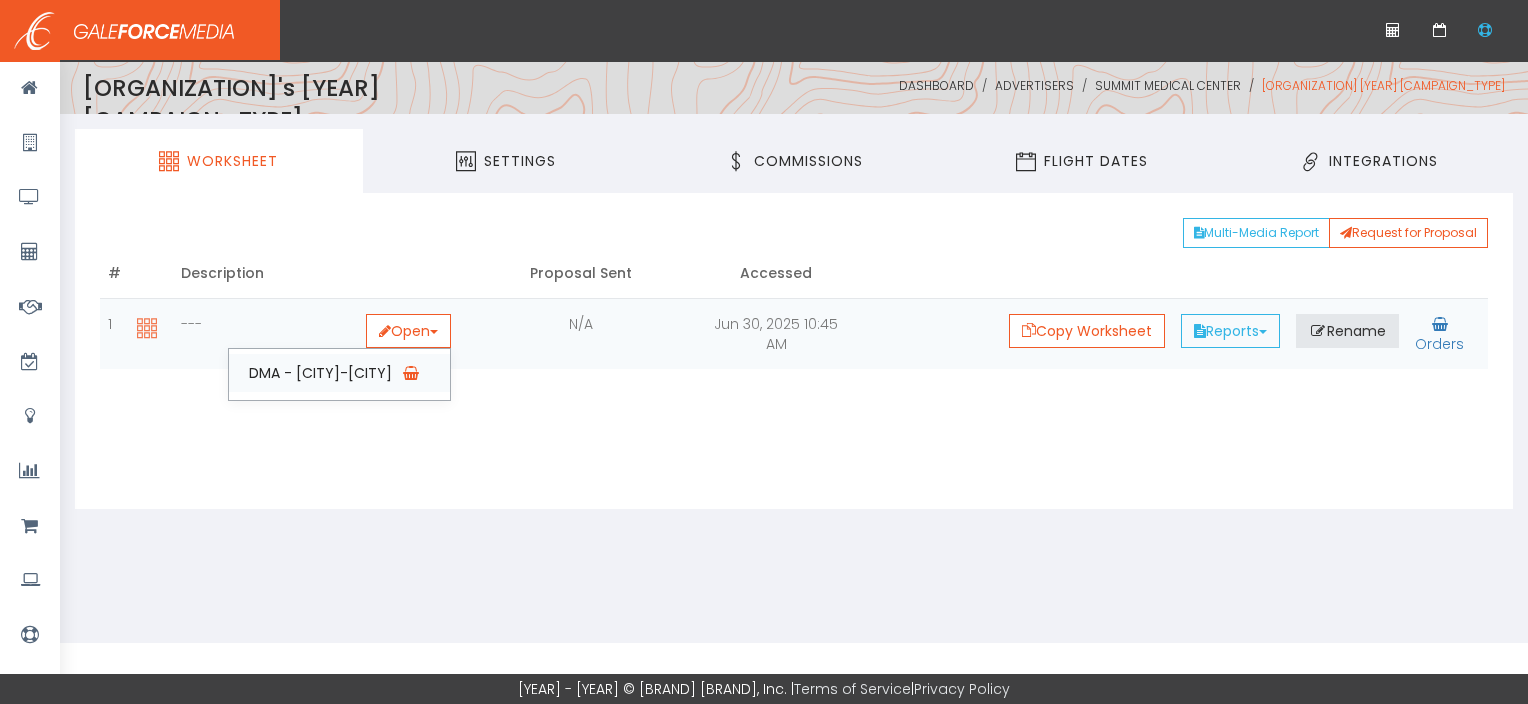 click on "DMA - Casper-Riverton" at bounding box center [339, 373] 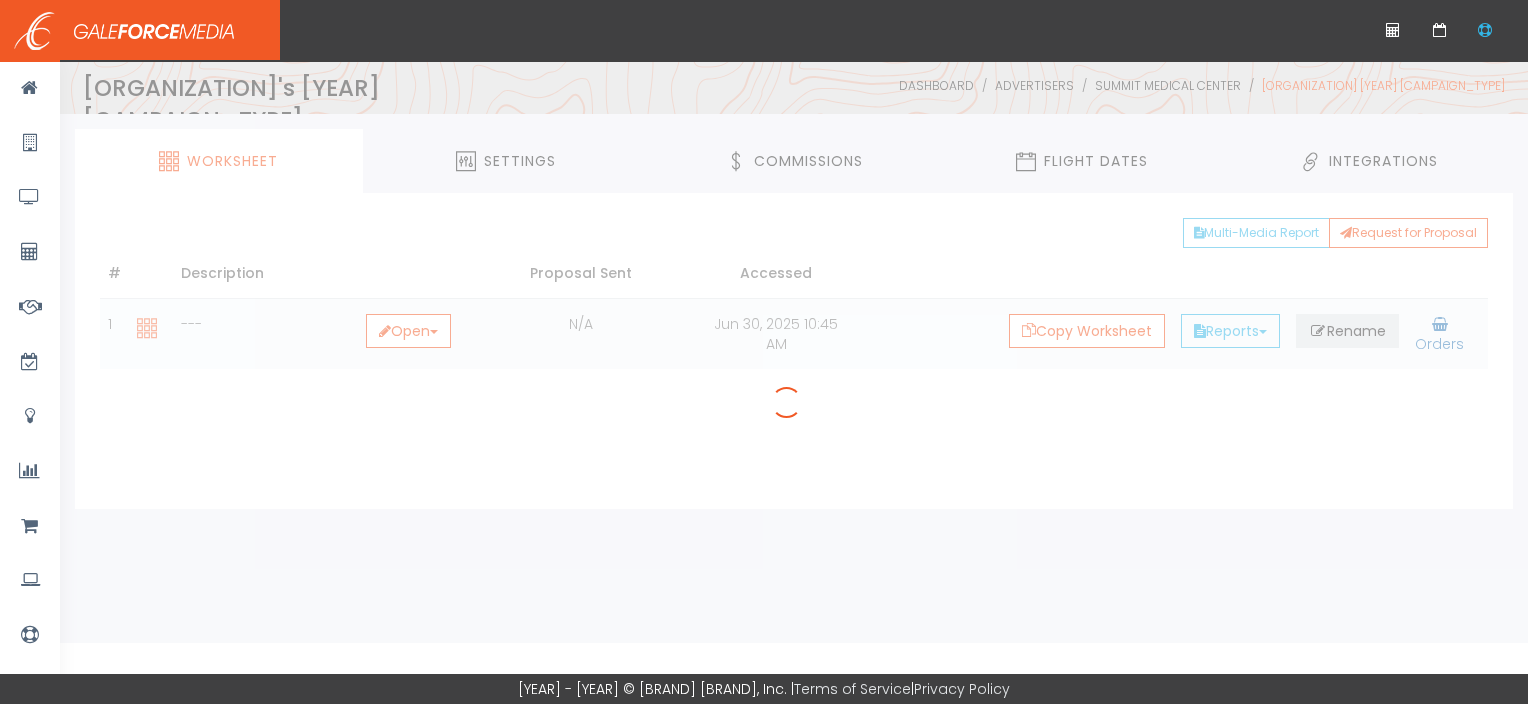click at bounding box center (824, 412) 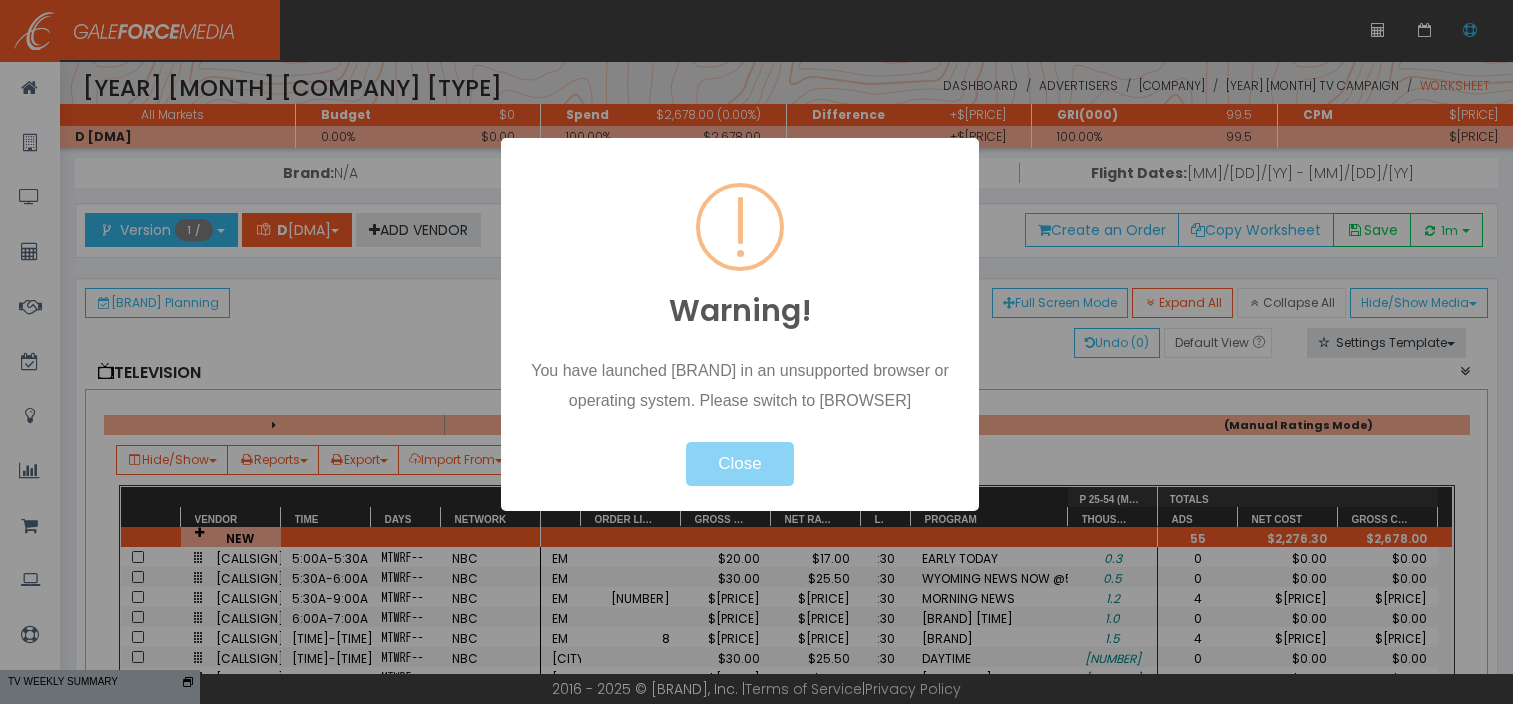 scroll, scrollTop: 0, scrollLeft: 0, axis: both 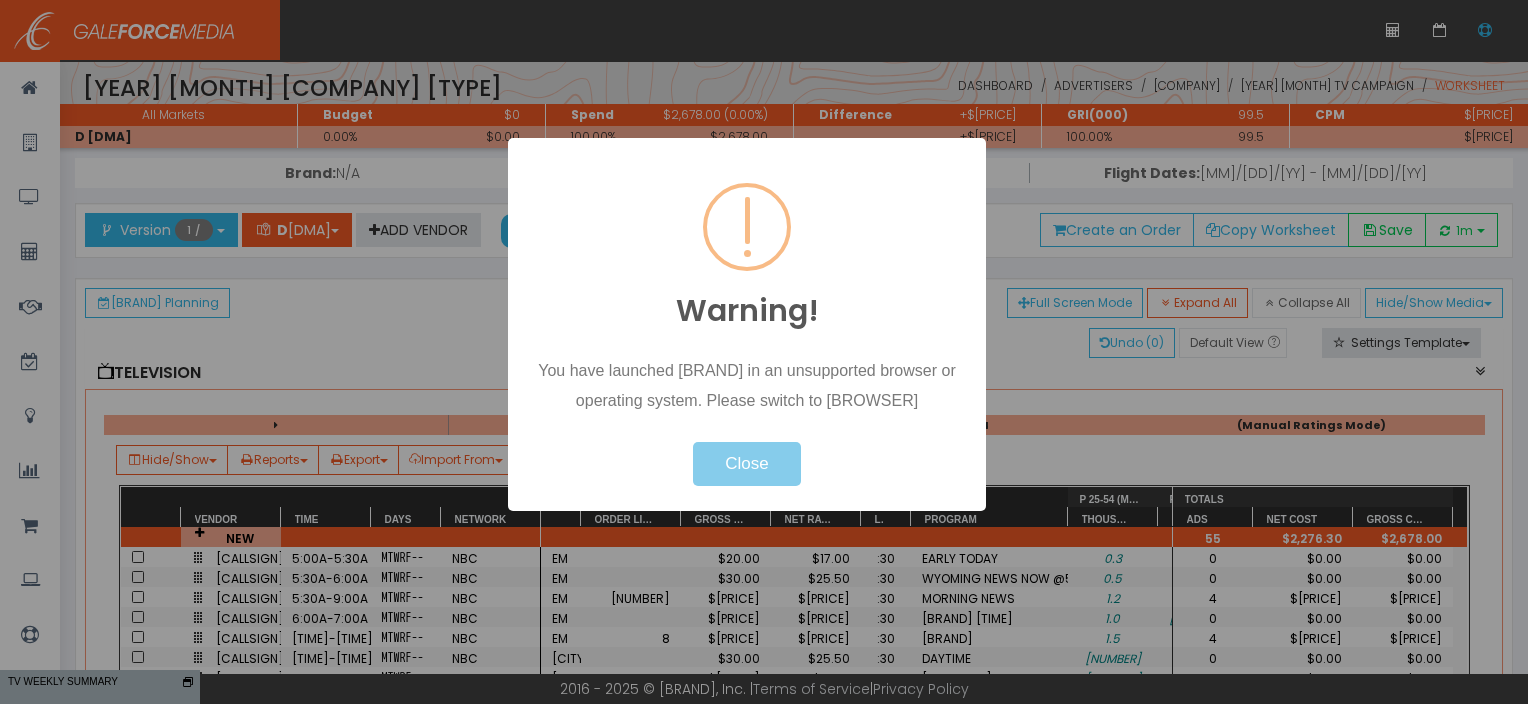 click on "Close" at bounding box center (746, 464) 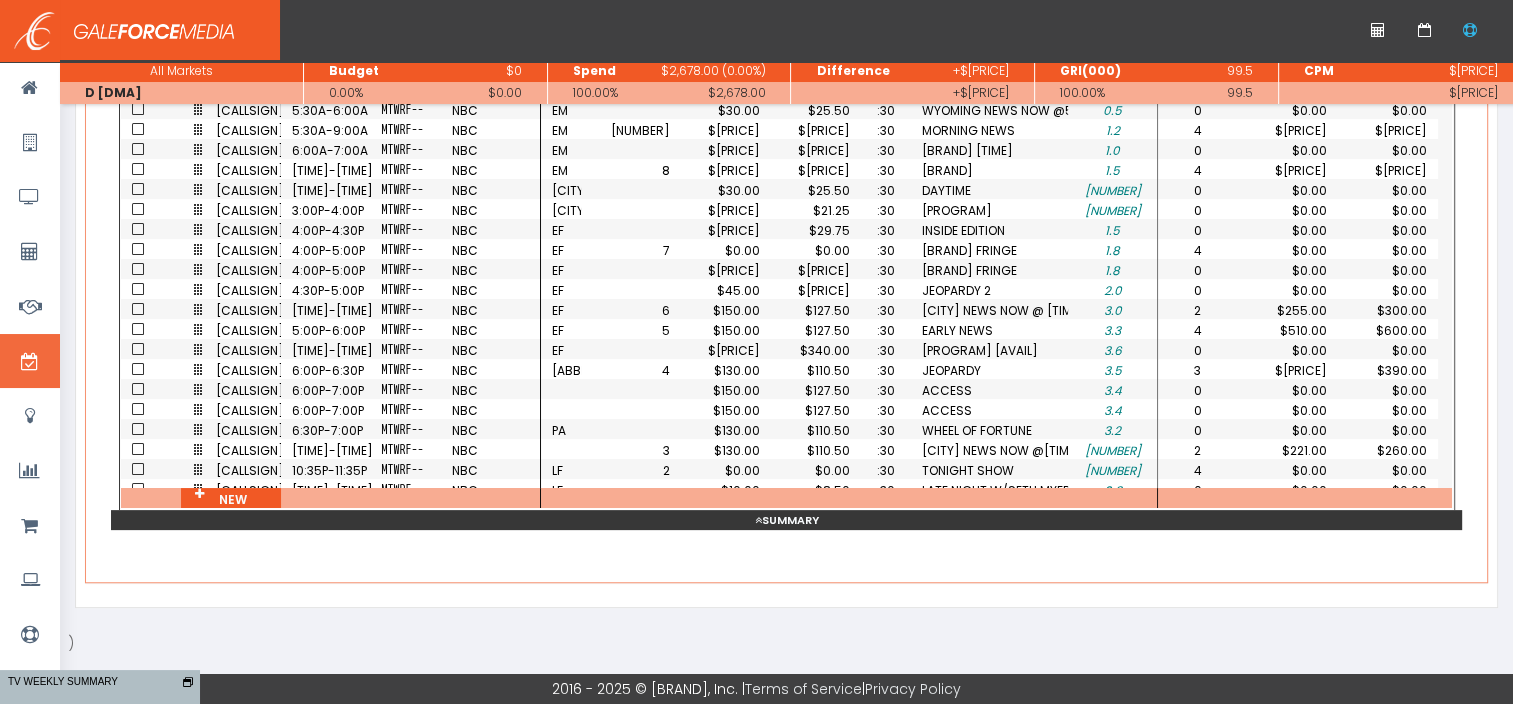 scroll, scrollTop: 440, scrollLeft: 0, axis: vertical 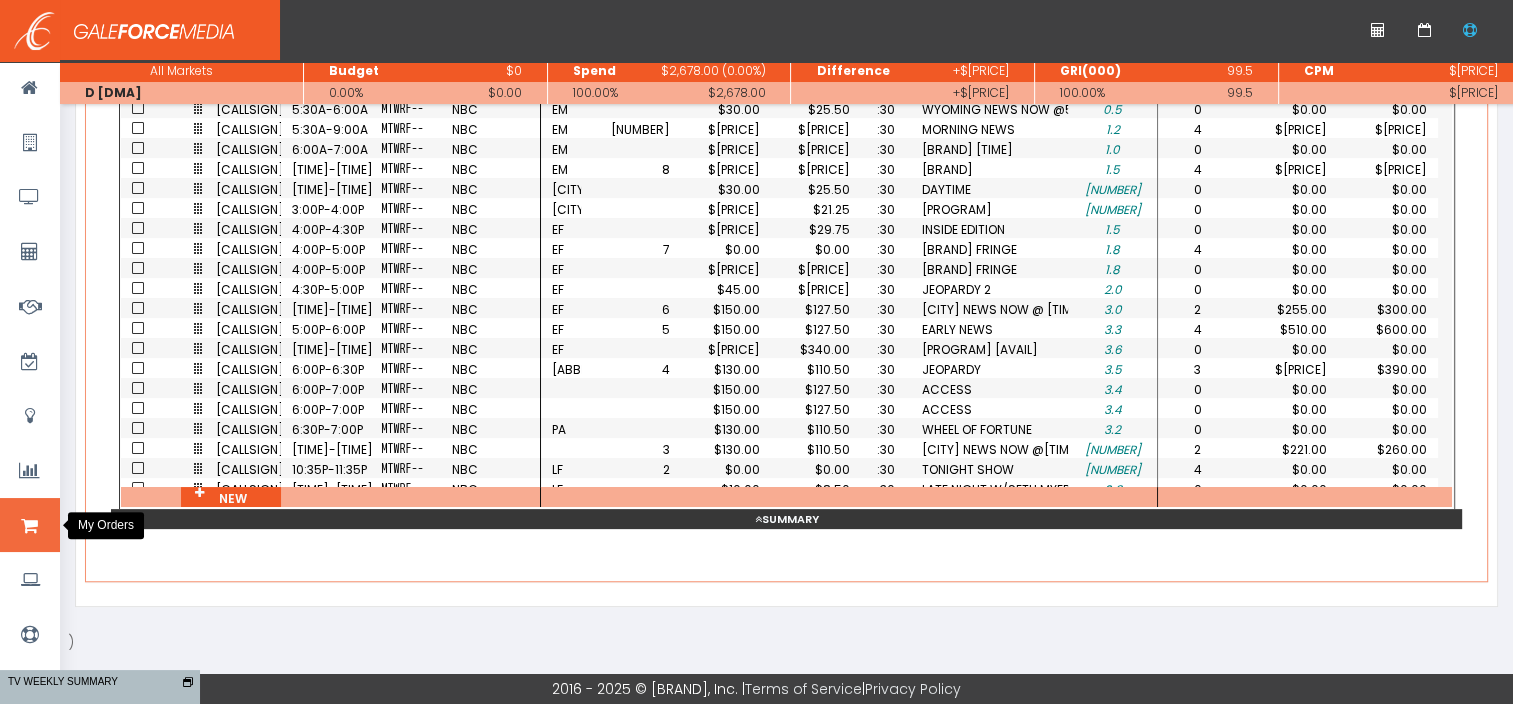 click at bounding box center (29, 526) 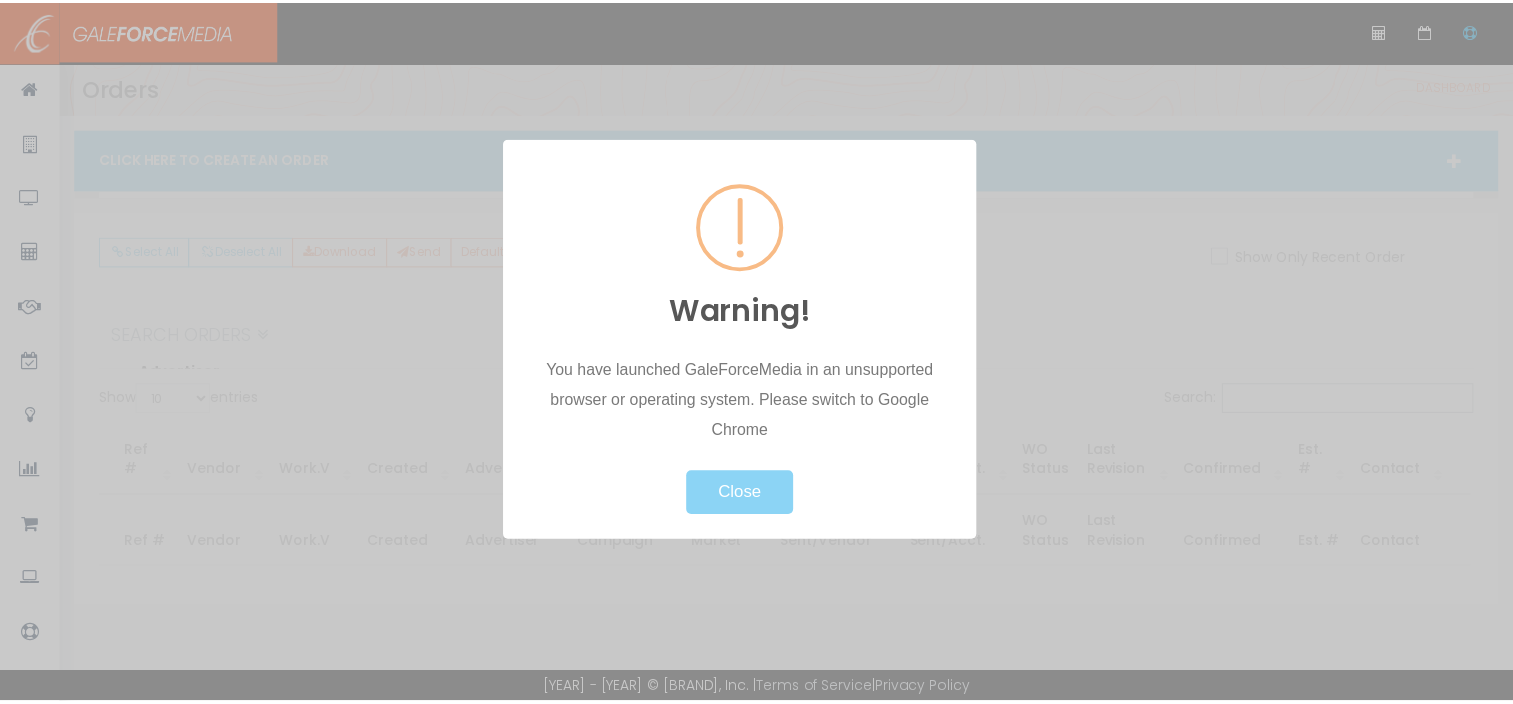 scroll, scrollTop: 0, scrollLeft: 0, axis: both 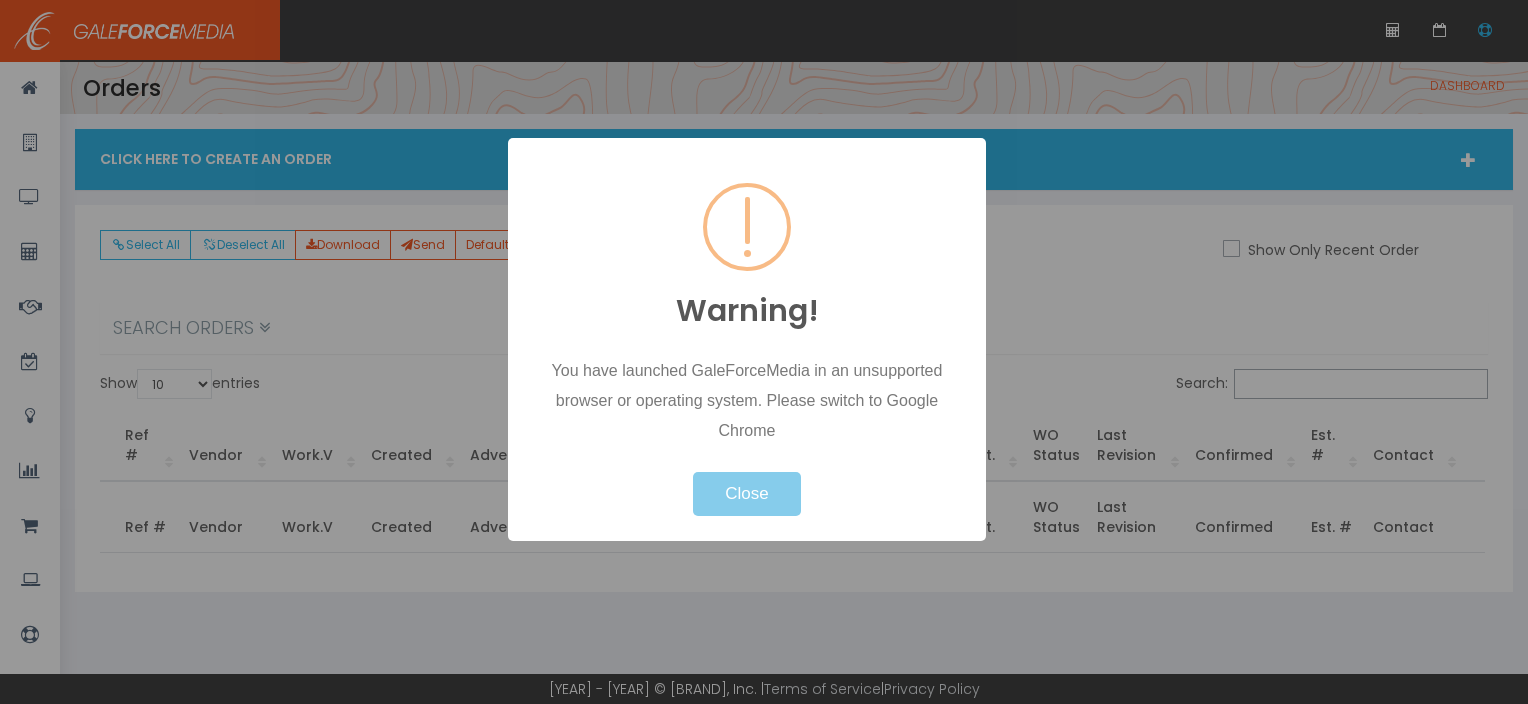 click on "Close" at bounding box center [746, 494] 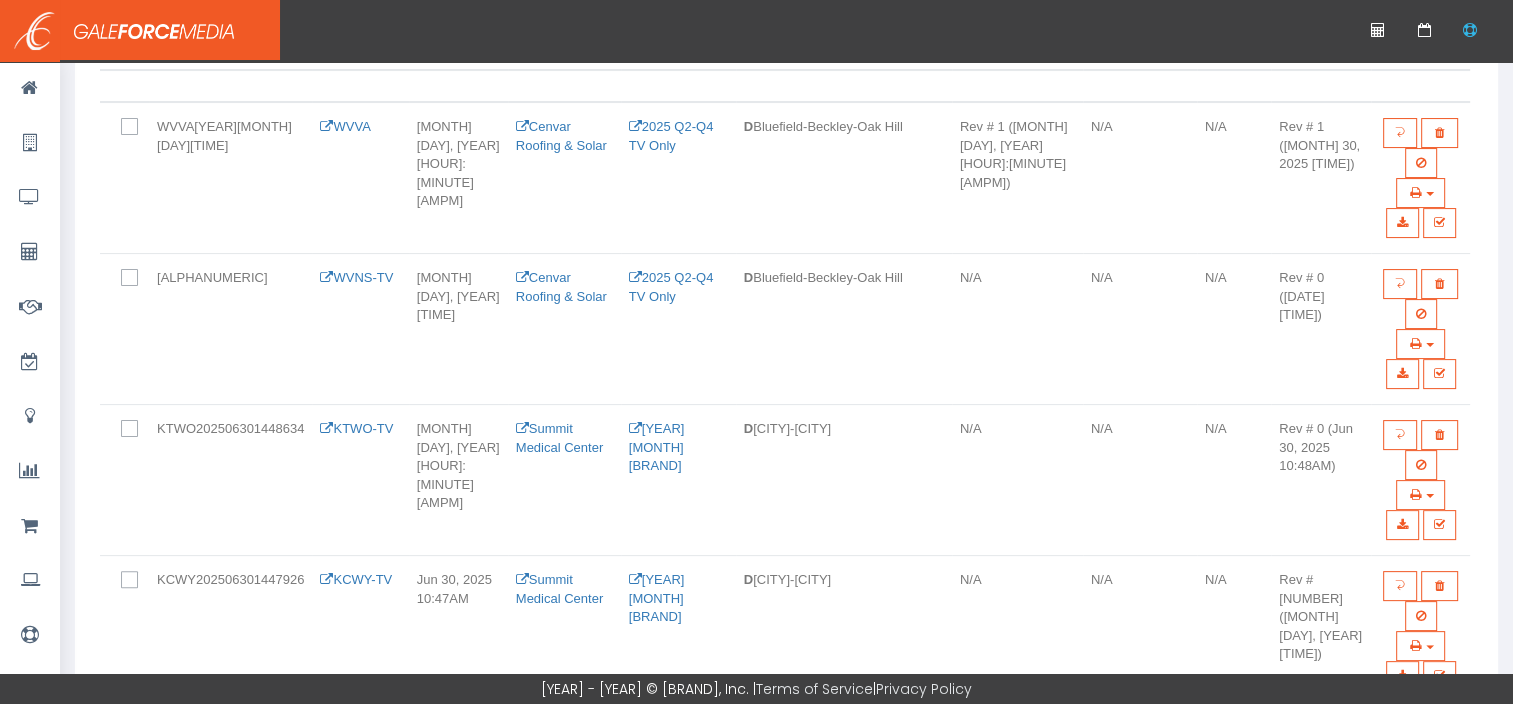 scroll, scrollTop: 412, scrollLeft: 0, axis: vertical 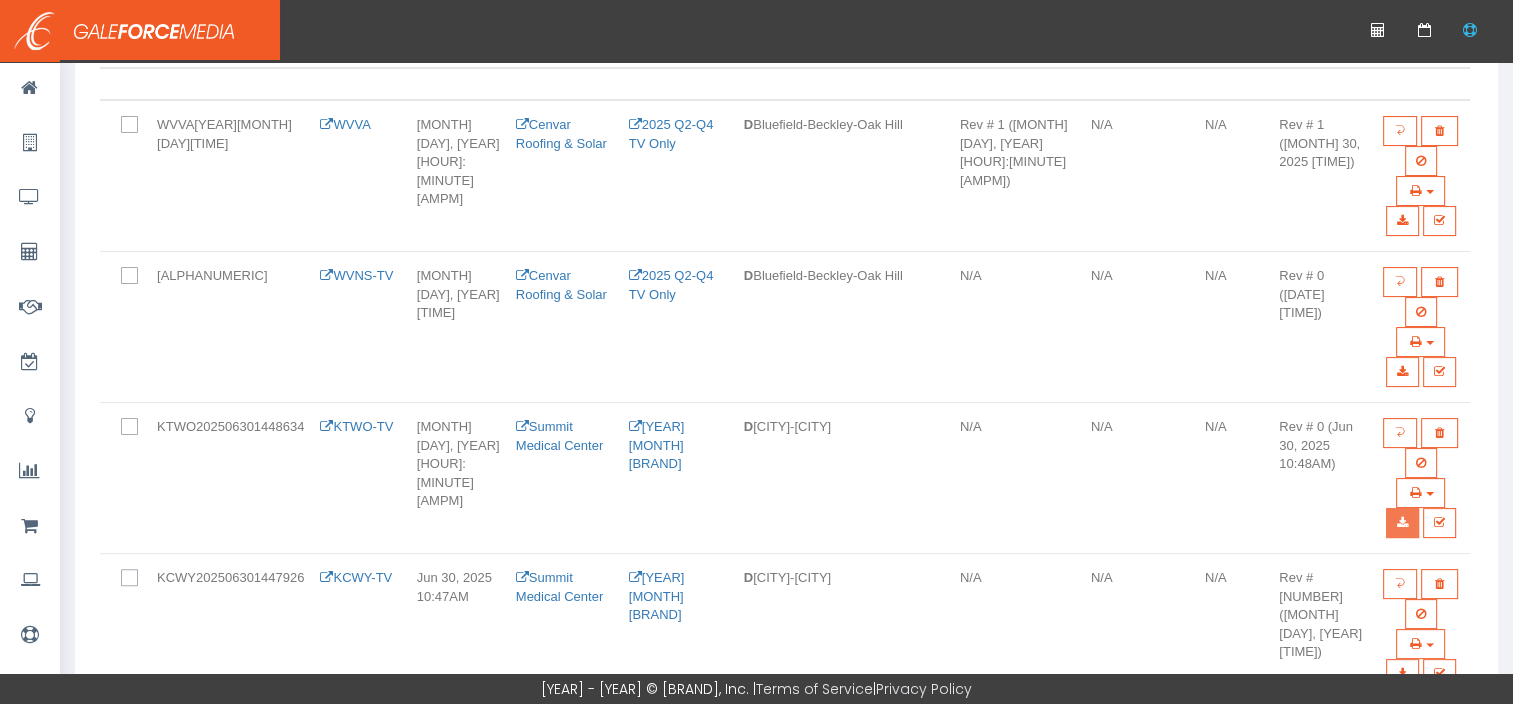 click at bounding box center (1402, 221) 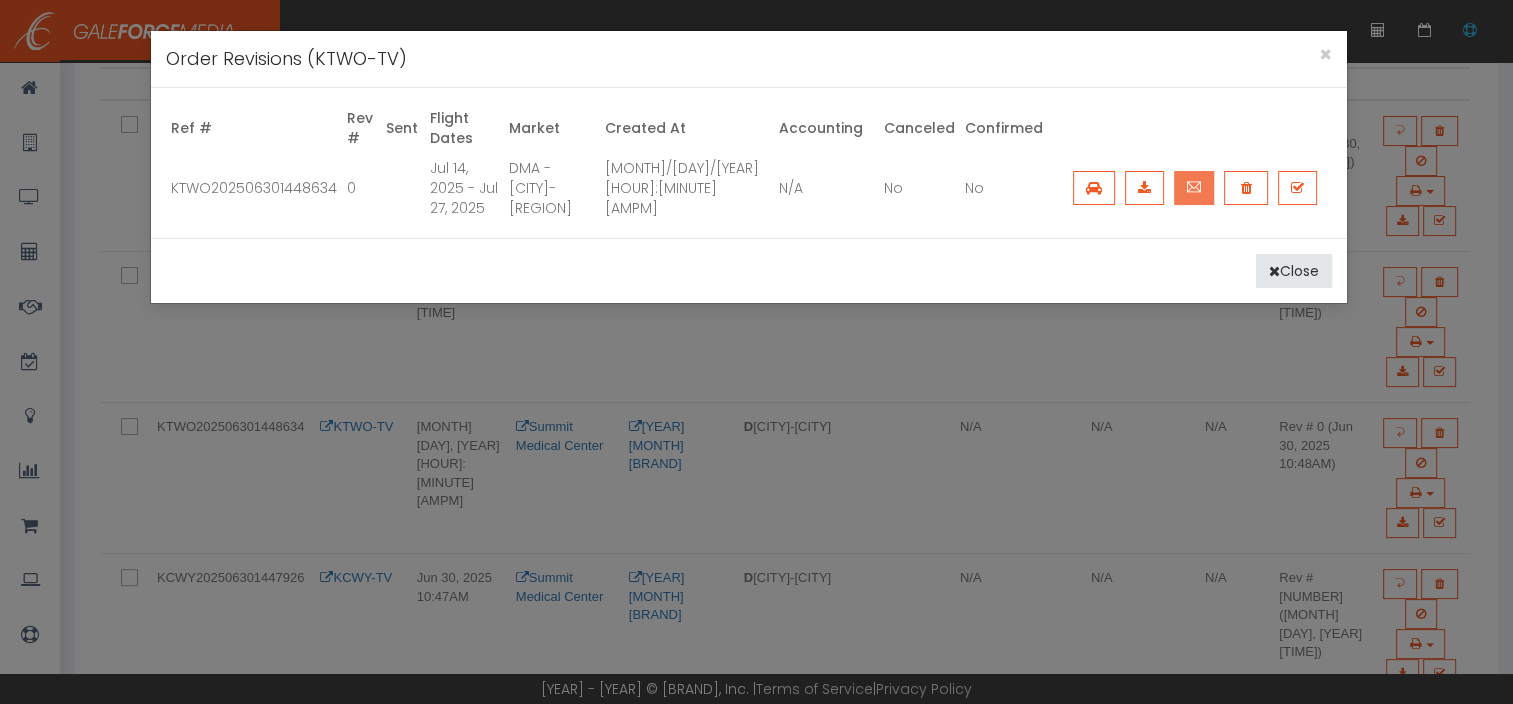 click at bounding box center [1194, 187] 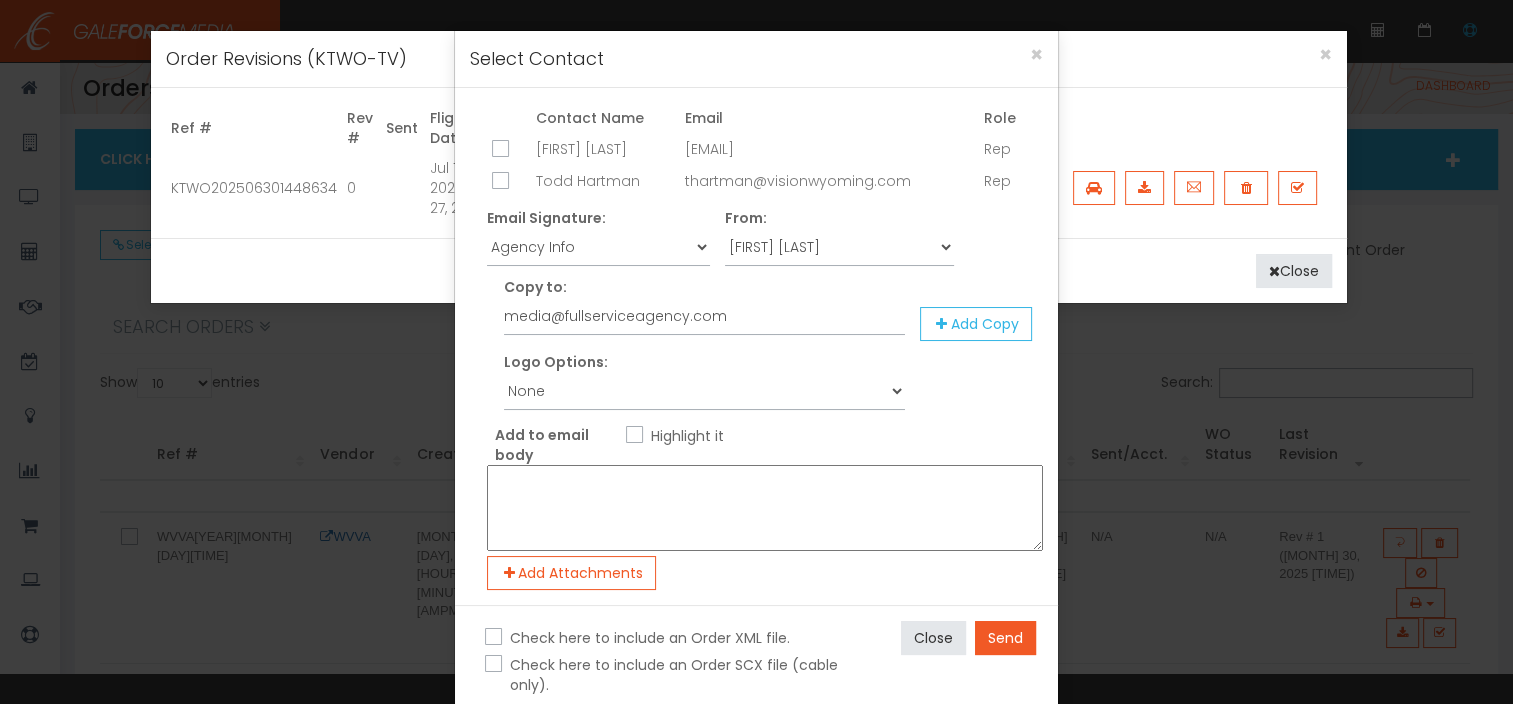 click at bounding box center (498, 182) 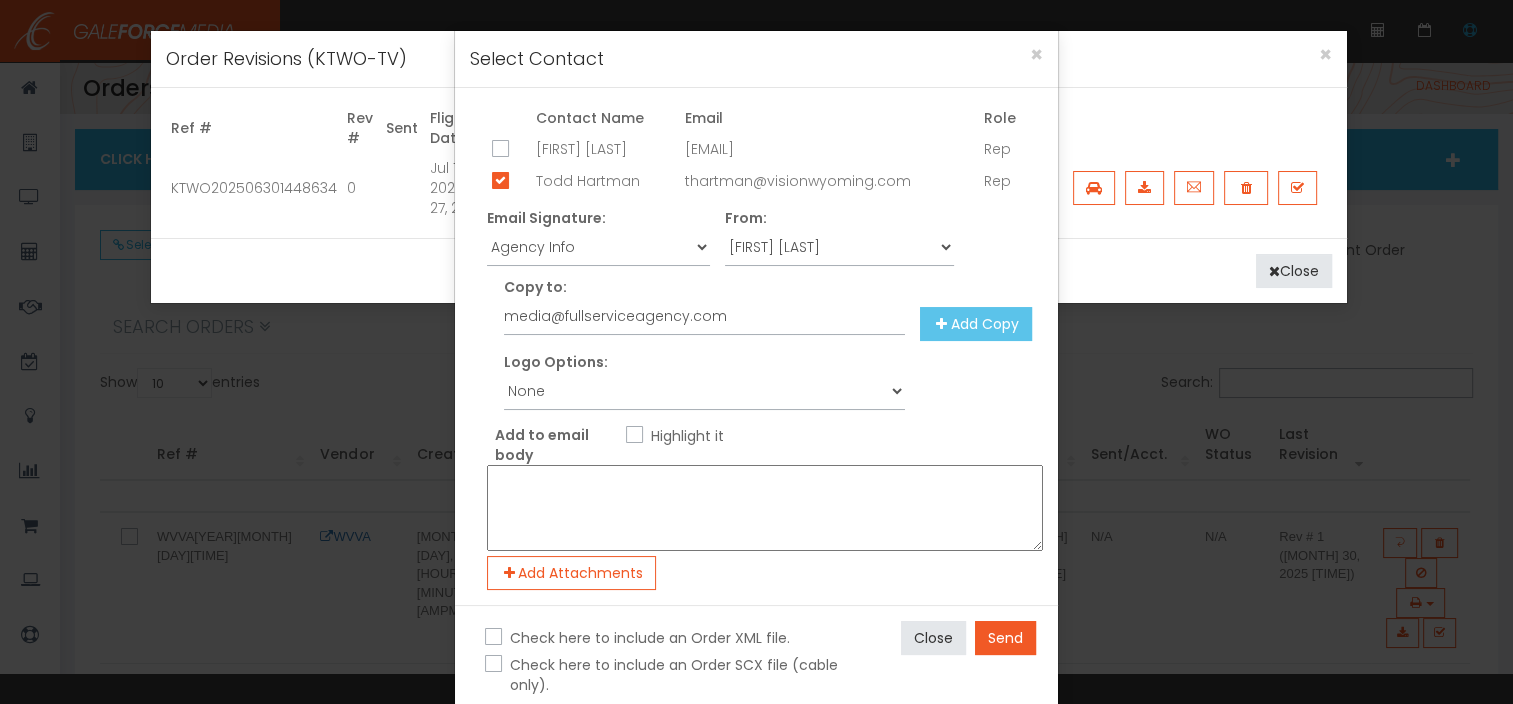 click at bounding box center (942, 324) 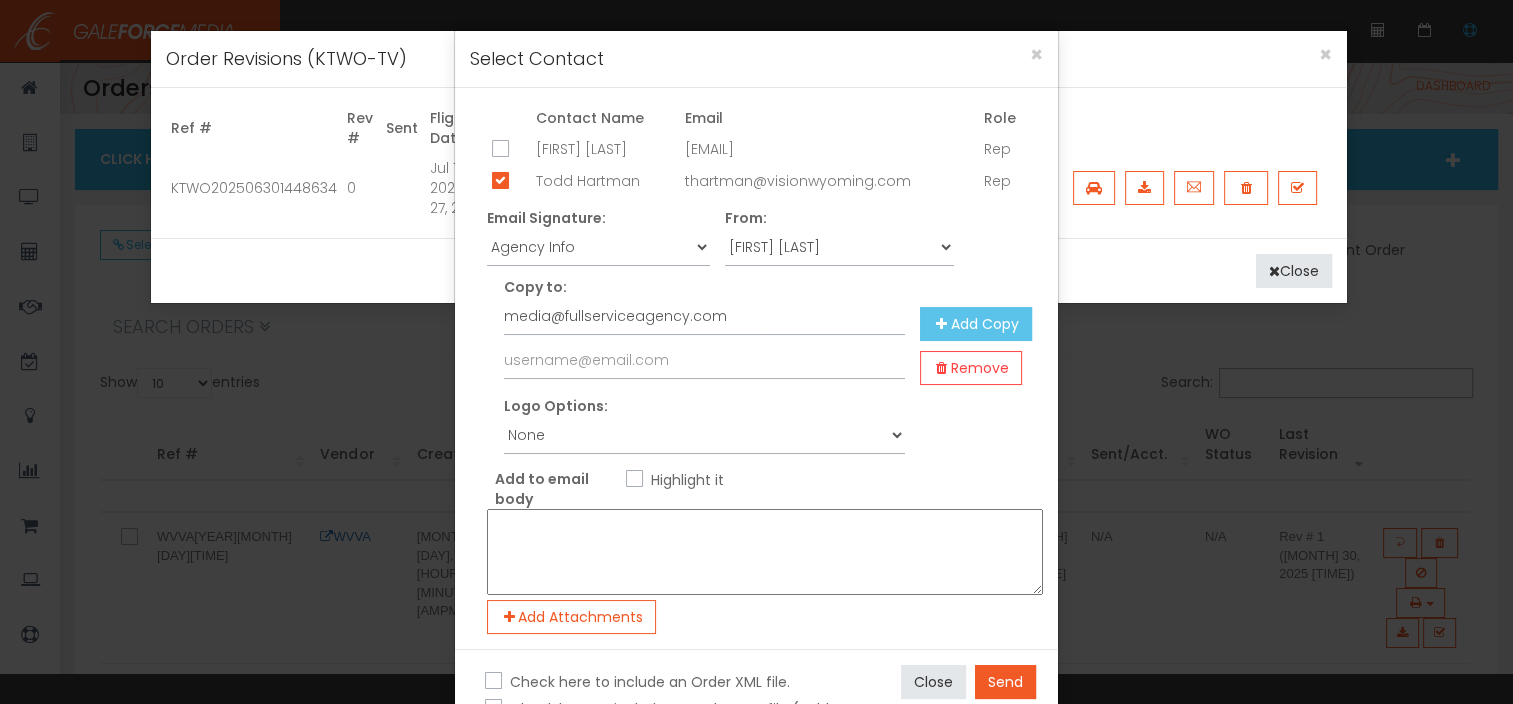 click at bounding box center [942, 324] 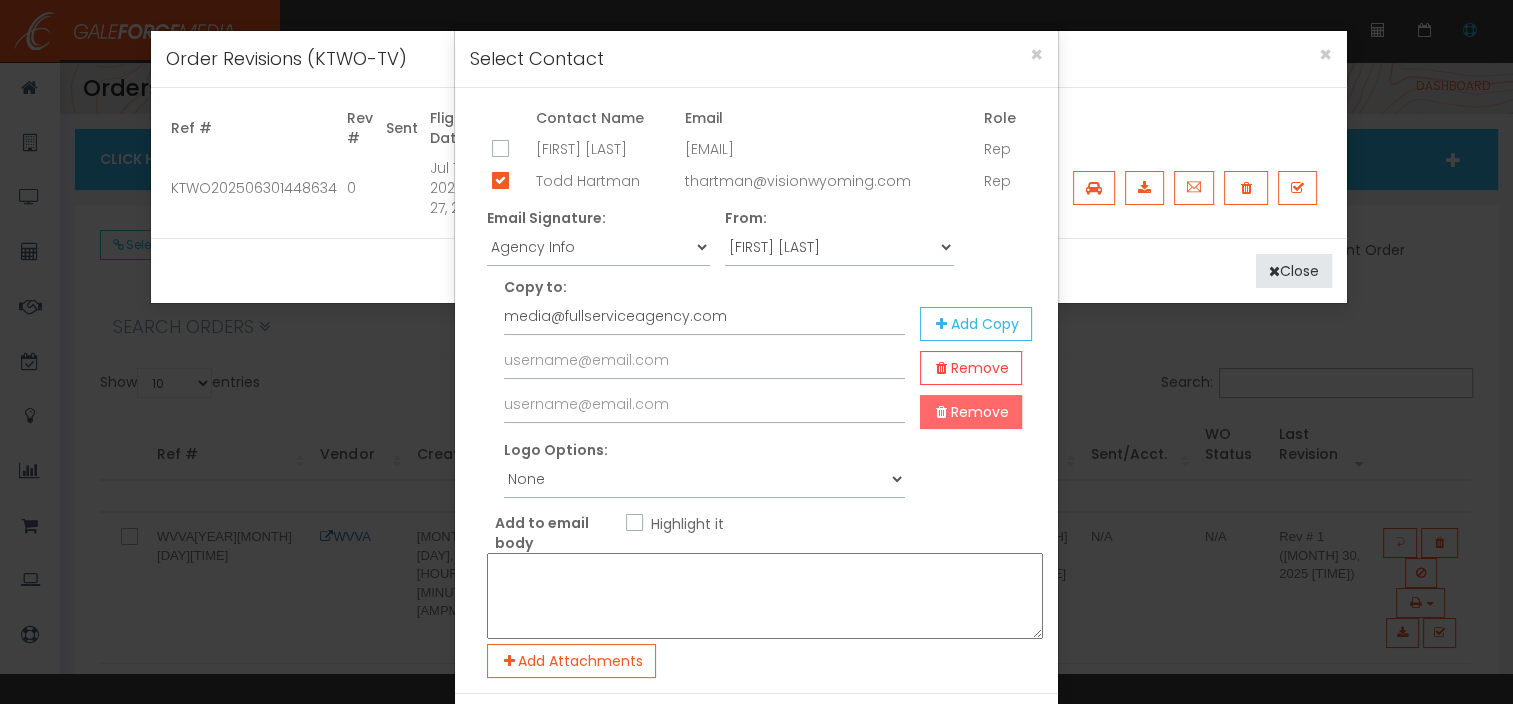 click on "Remove" at bounding box center (971, 412) 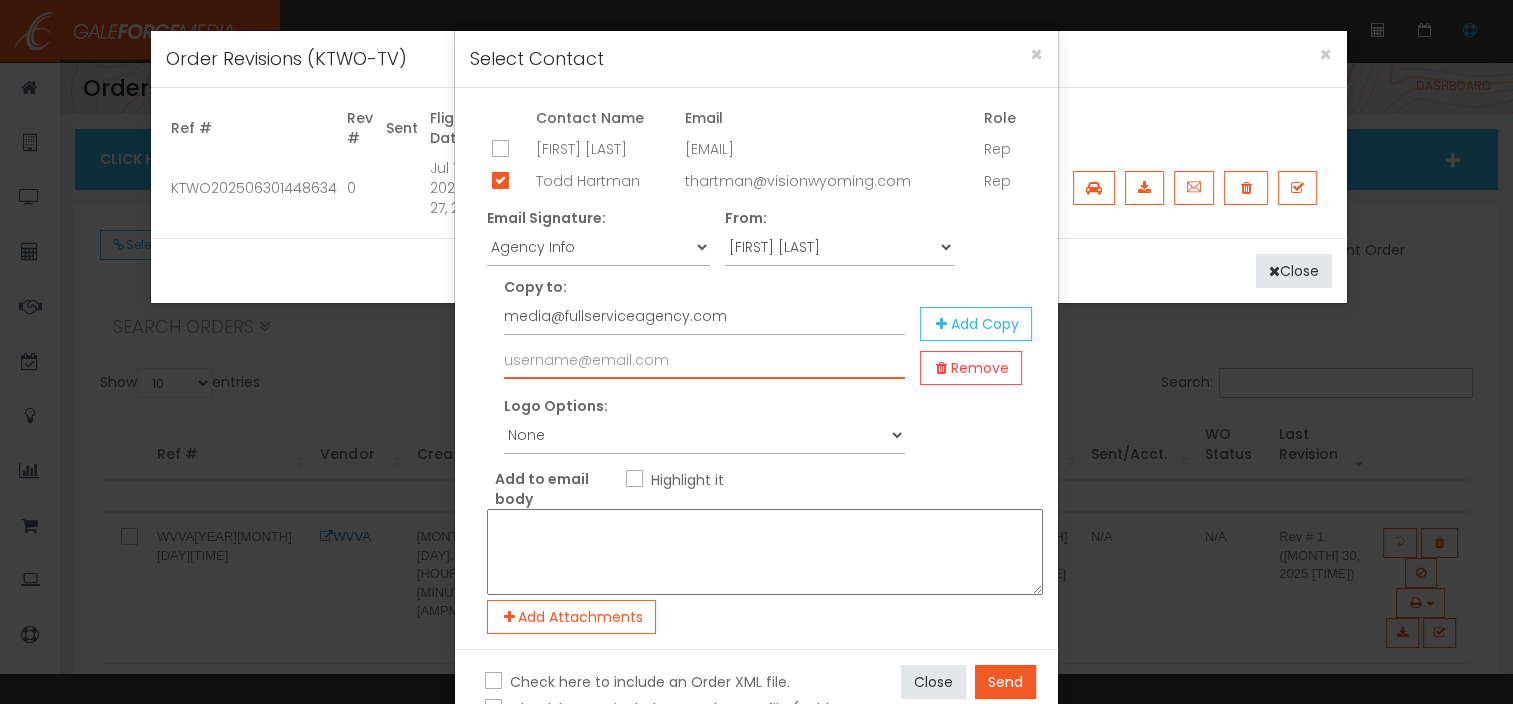 click at bounding box center [704, 360] 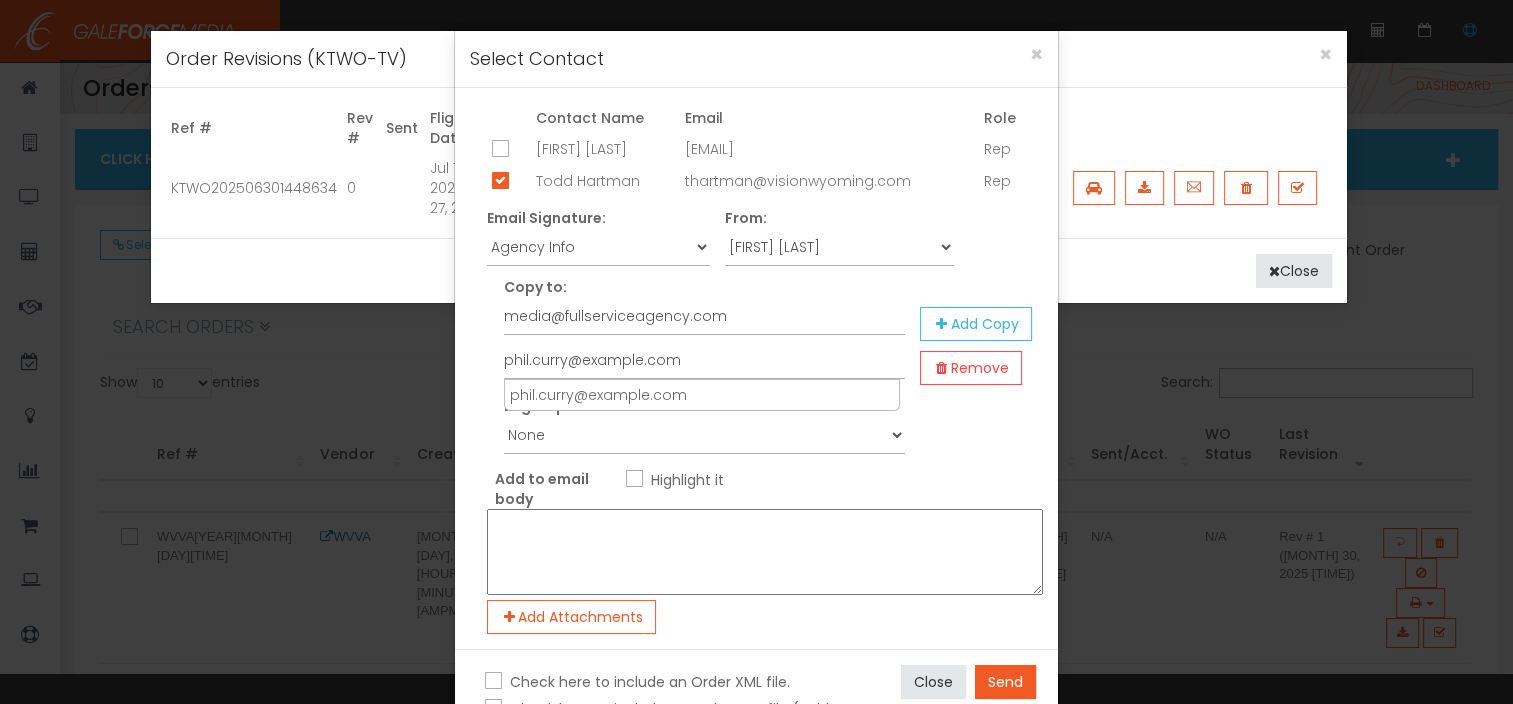 click on "Highlight it" at bounding box center [632, 480] 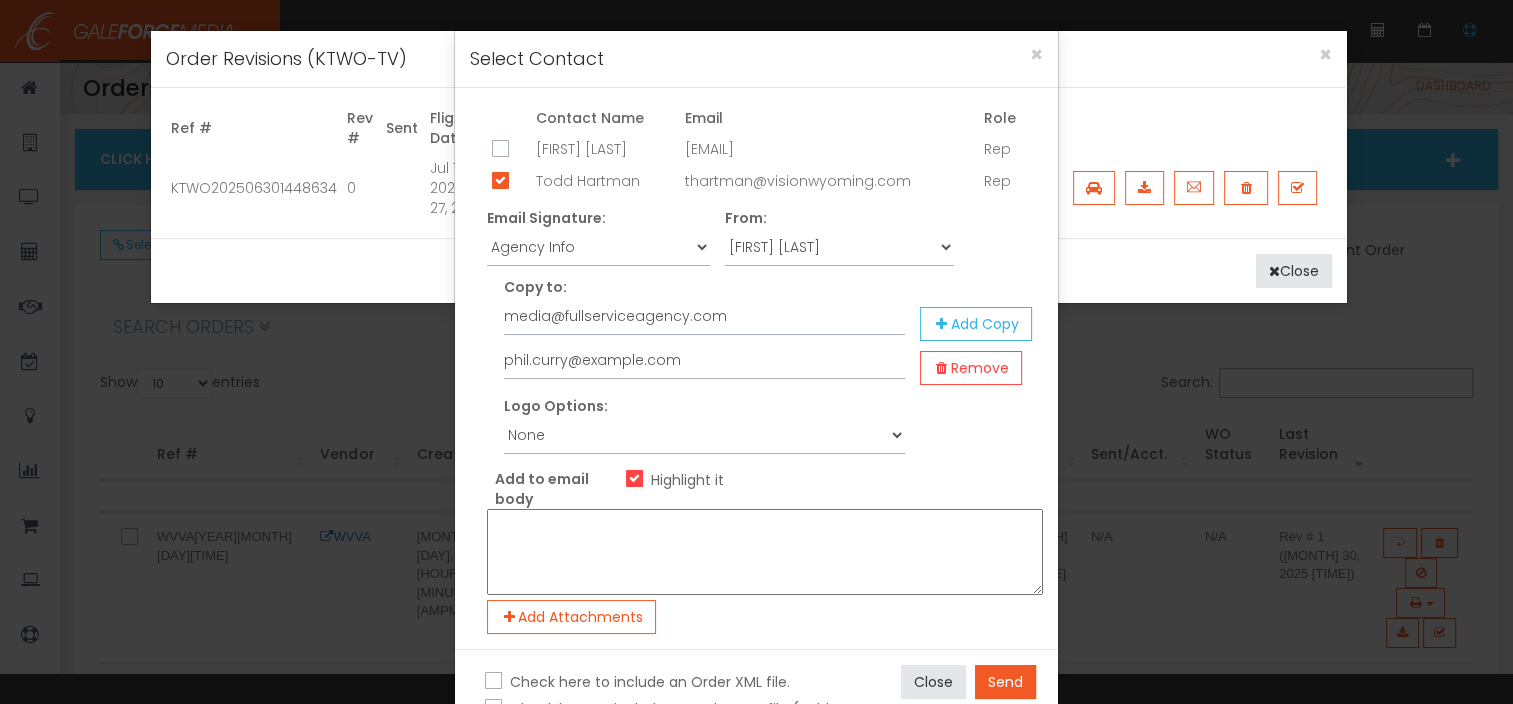 scroll, scrollTop: 80, scrollLeft: 0, axis: vertical 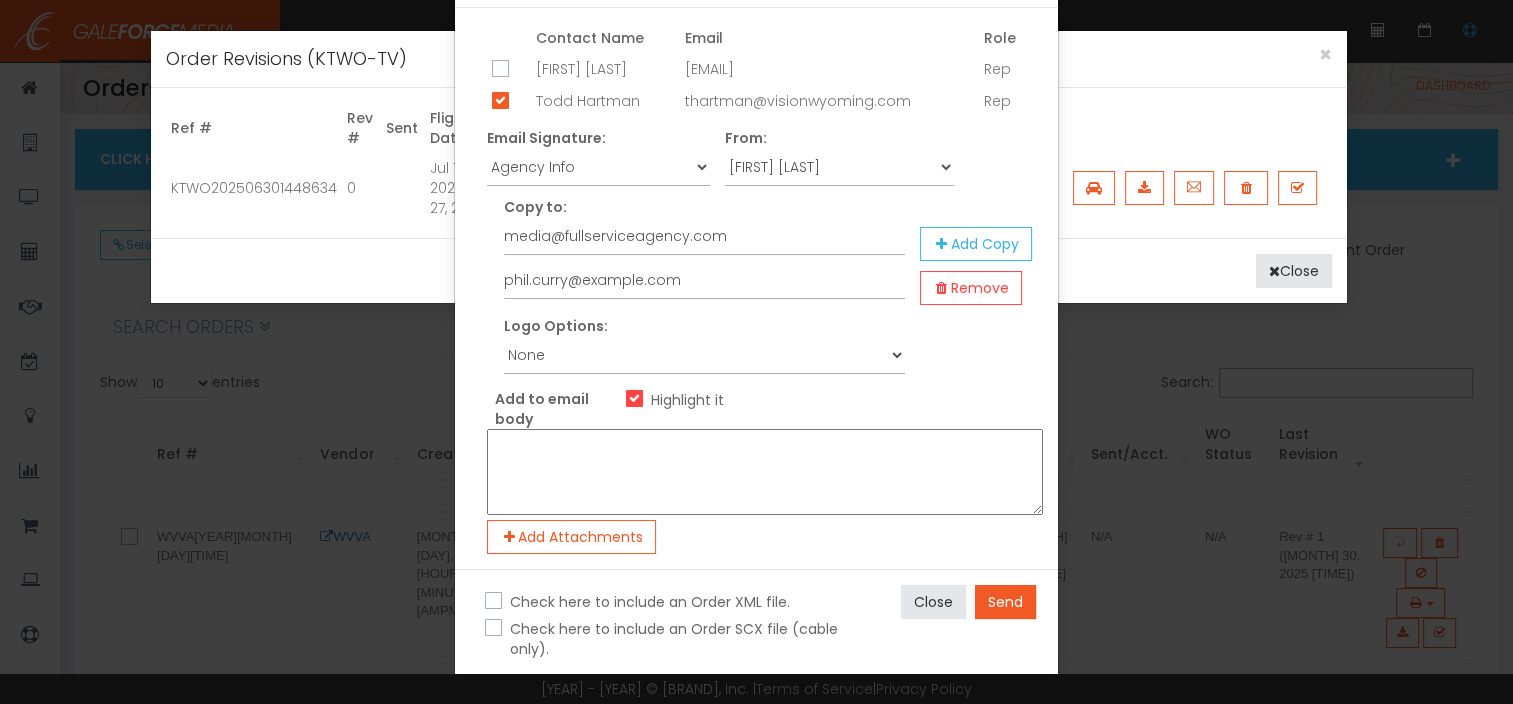 click at bounding box center (765, 472) 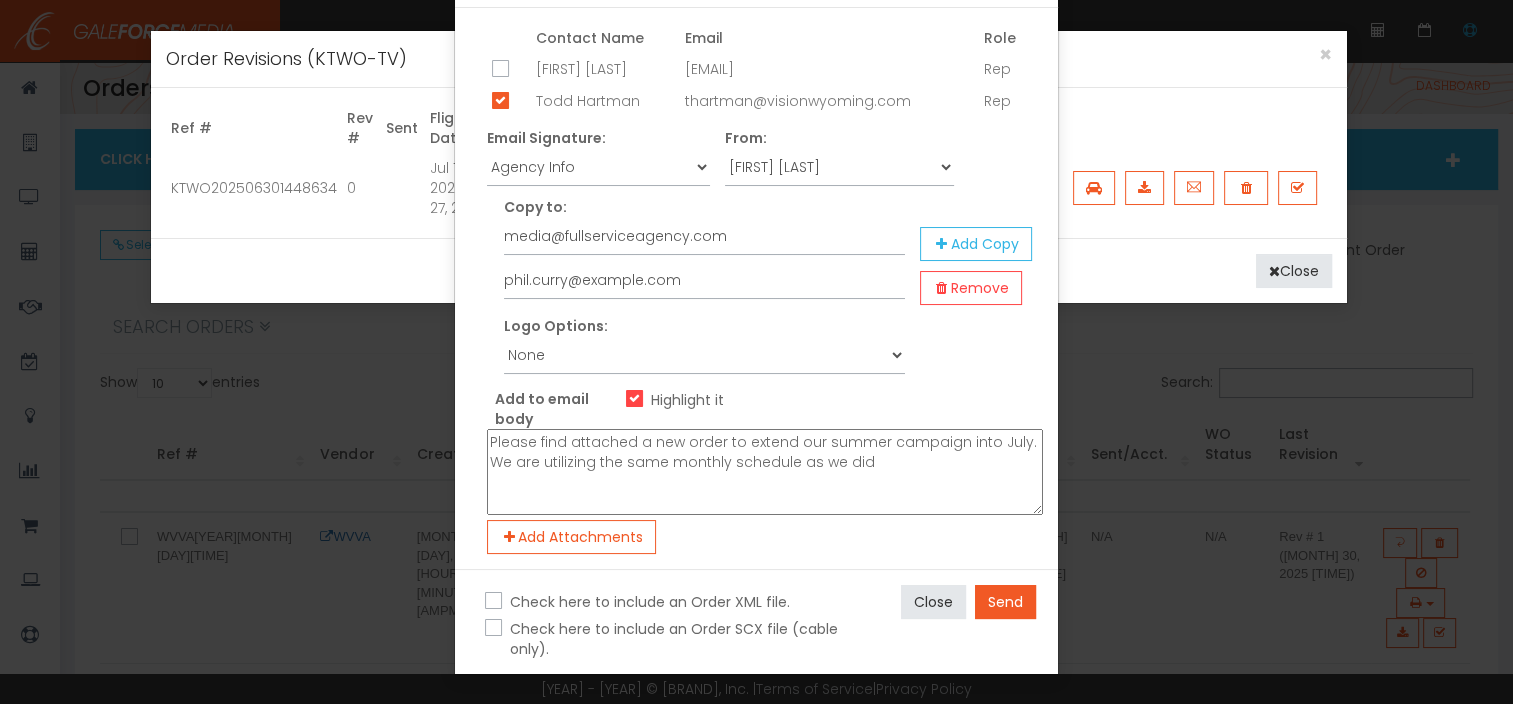 click on "Please find attached a new order to extend our summer campaign into July.  We are utilizing the same monthly schedule as we did" at bounding box center [765, 472] 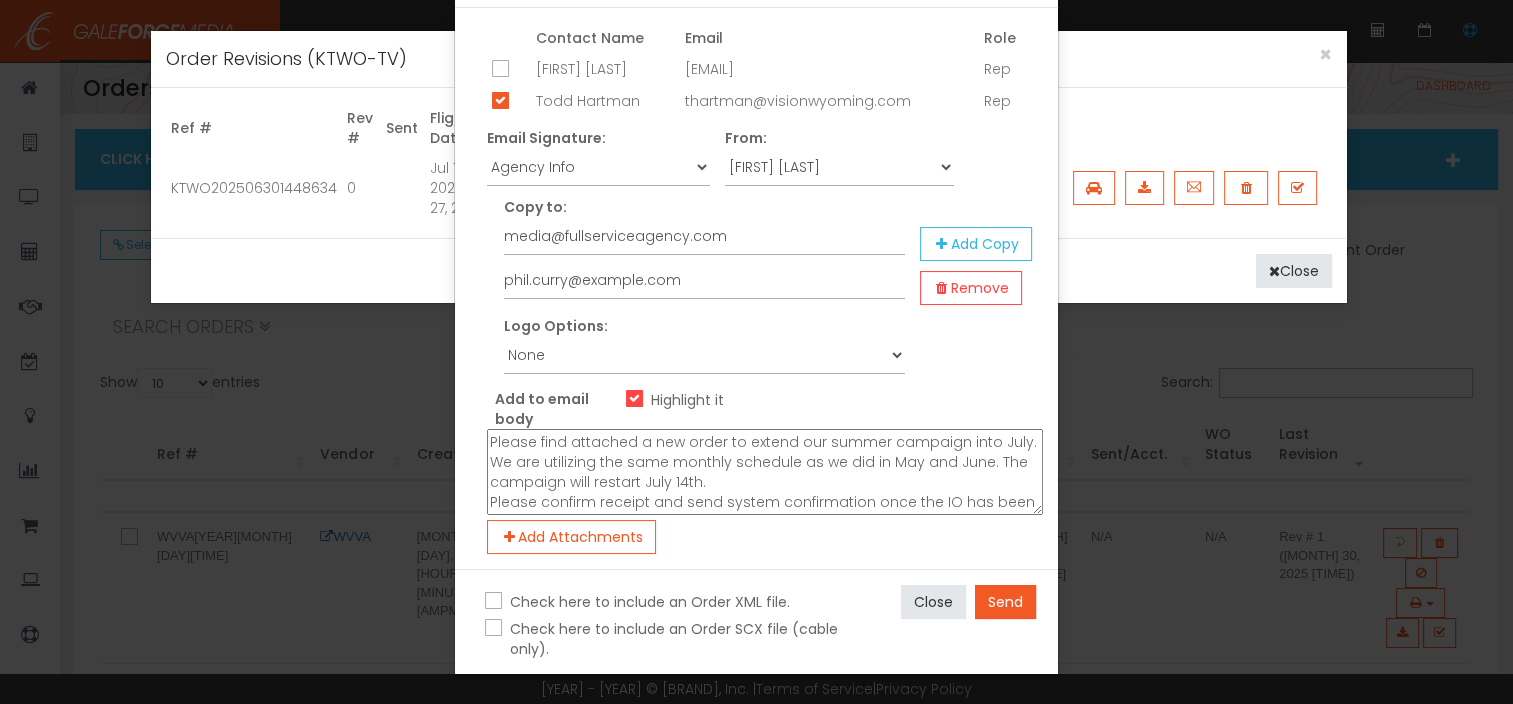 scroll, scrollTop: 17, scrollLeft: 0, axis: vertical 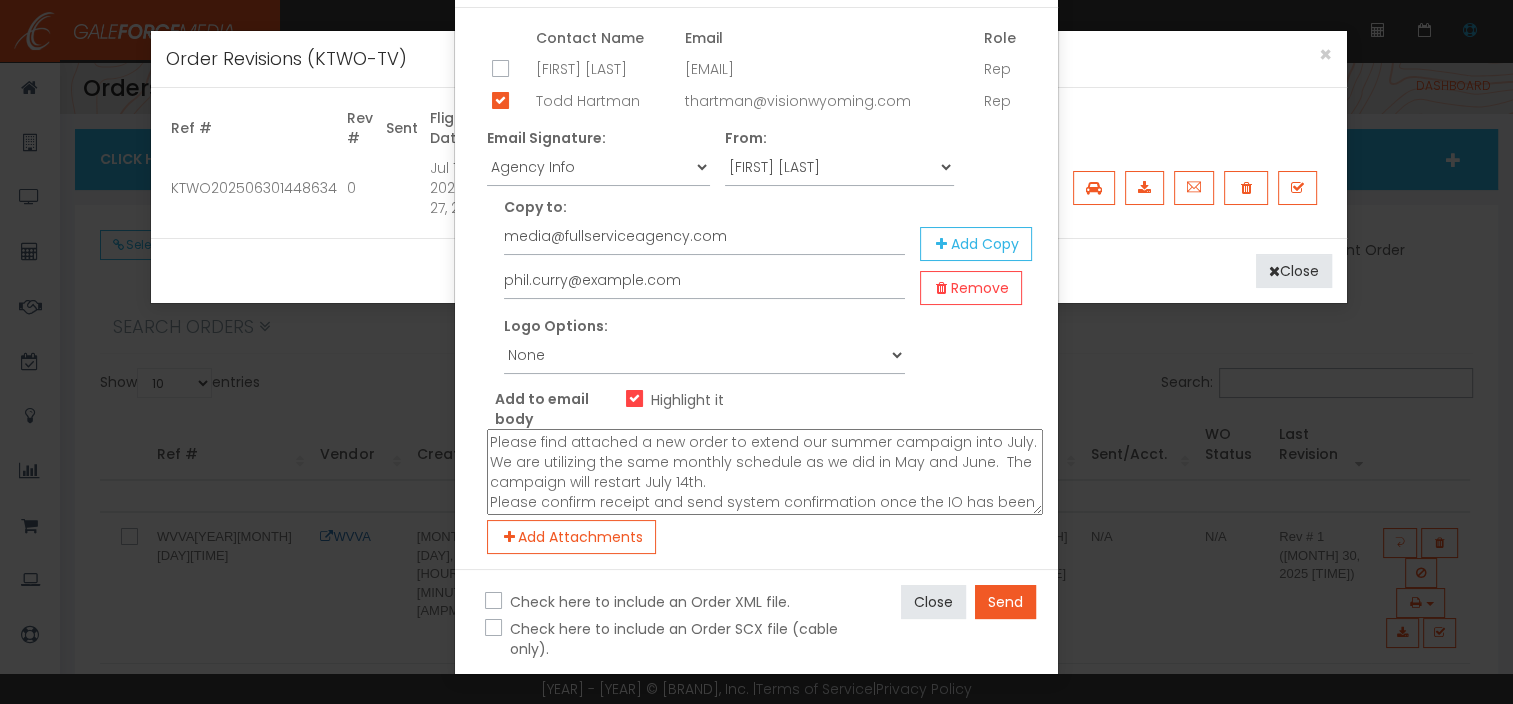 drag, startPoint x: 545, startPoint y: 506, endPoint x: 473, endPoint y: 422, distance: 110.63454 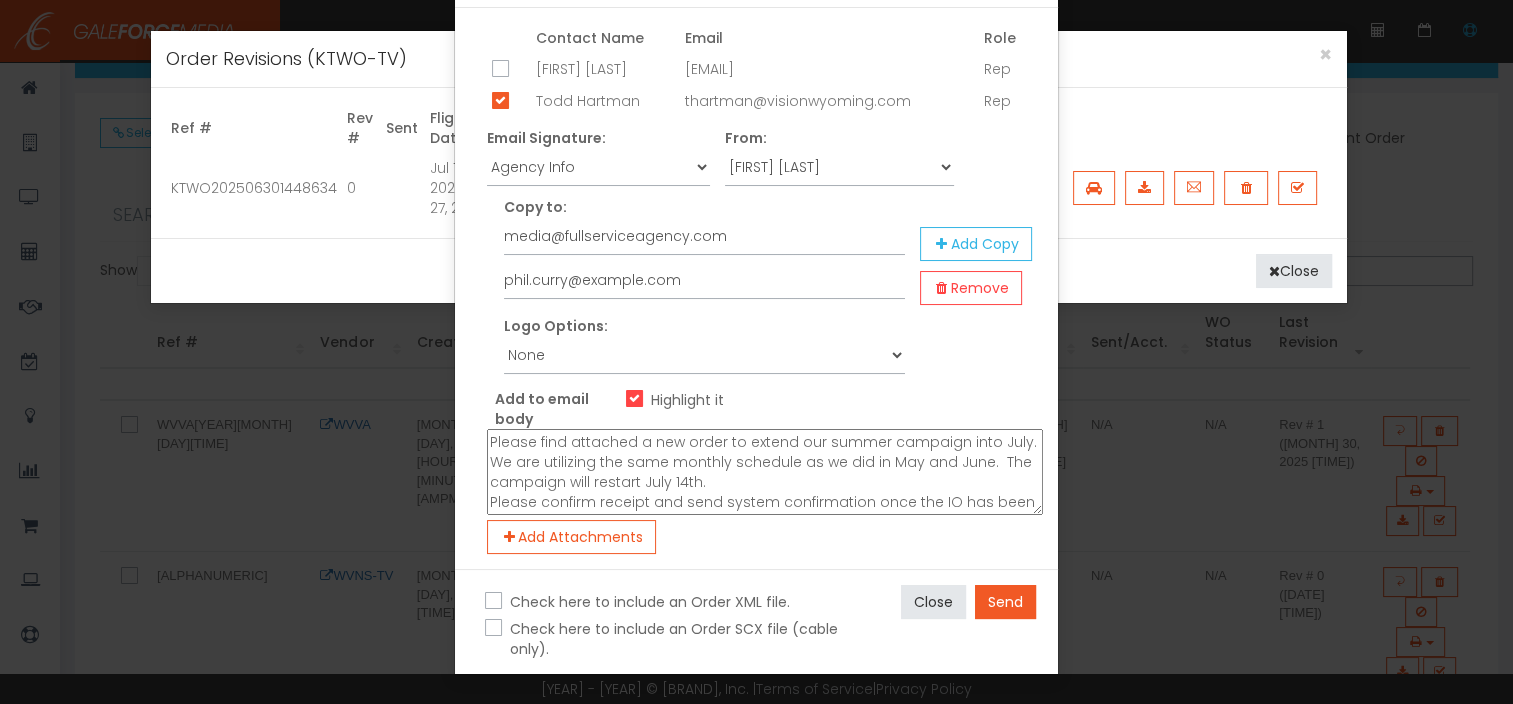 scroll, scrollTop: 95, scrollLeft: 0, axis: vertical 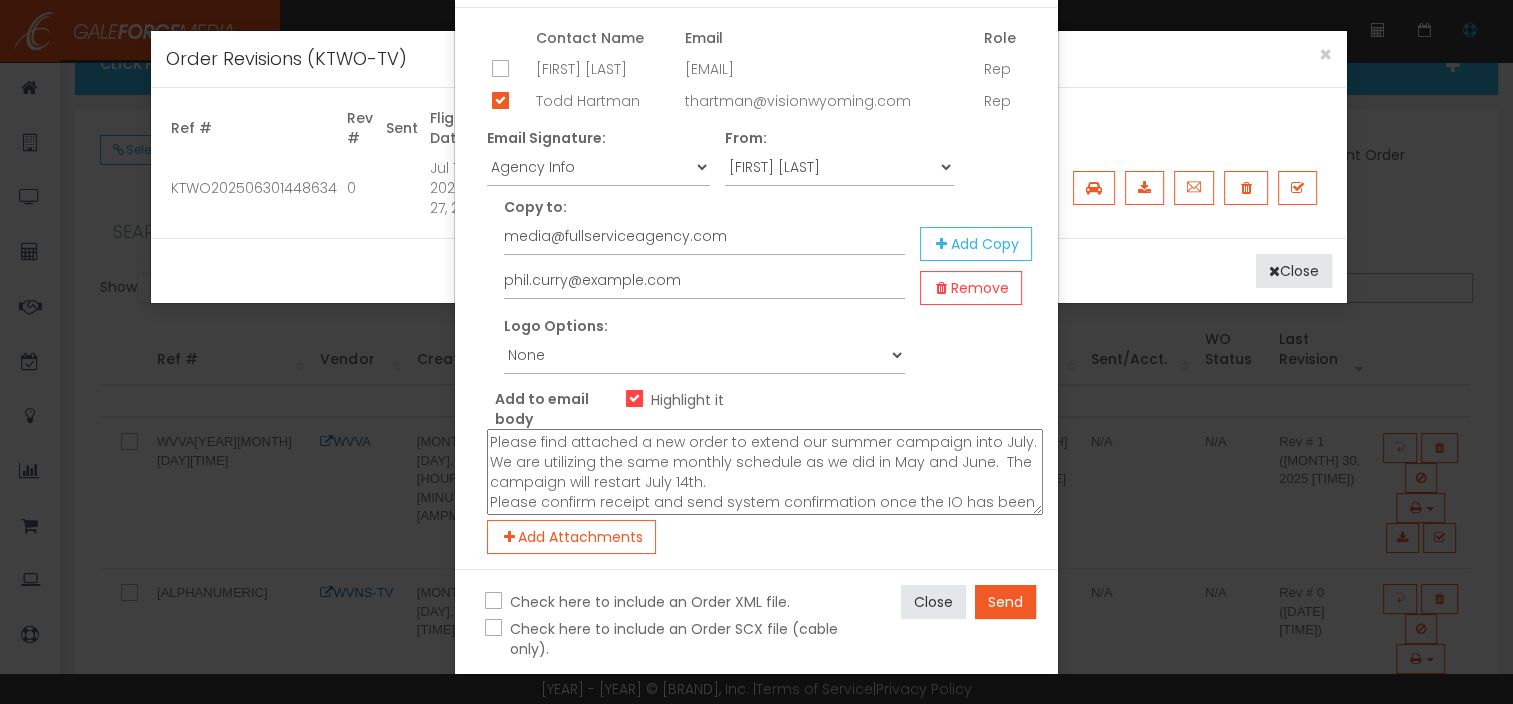 click on "Check here to include an Order XML file." at bounding box center (491, 602) 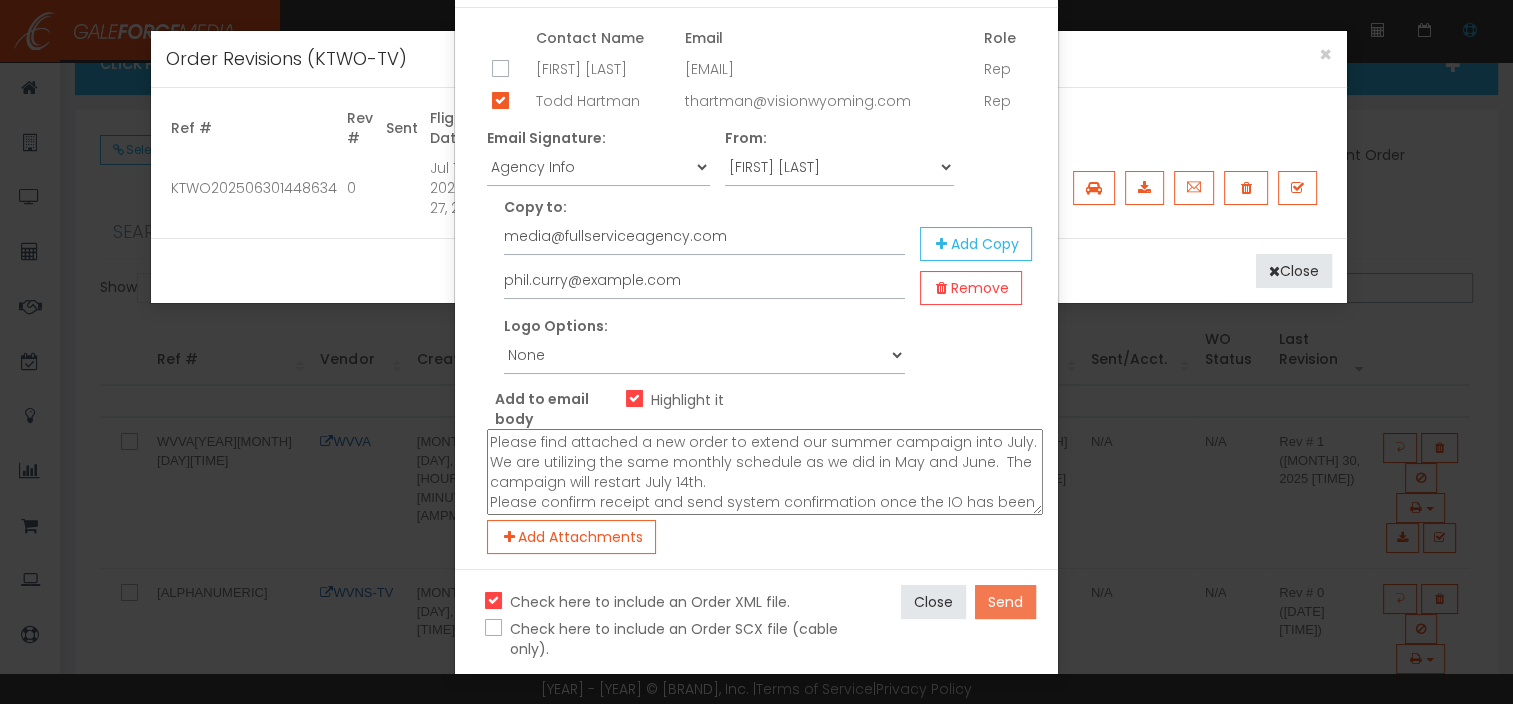 click on "Send" at bounding box center [1005, 602] 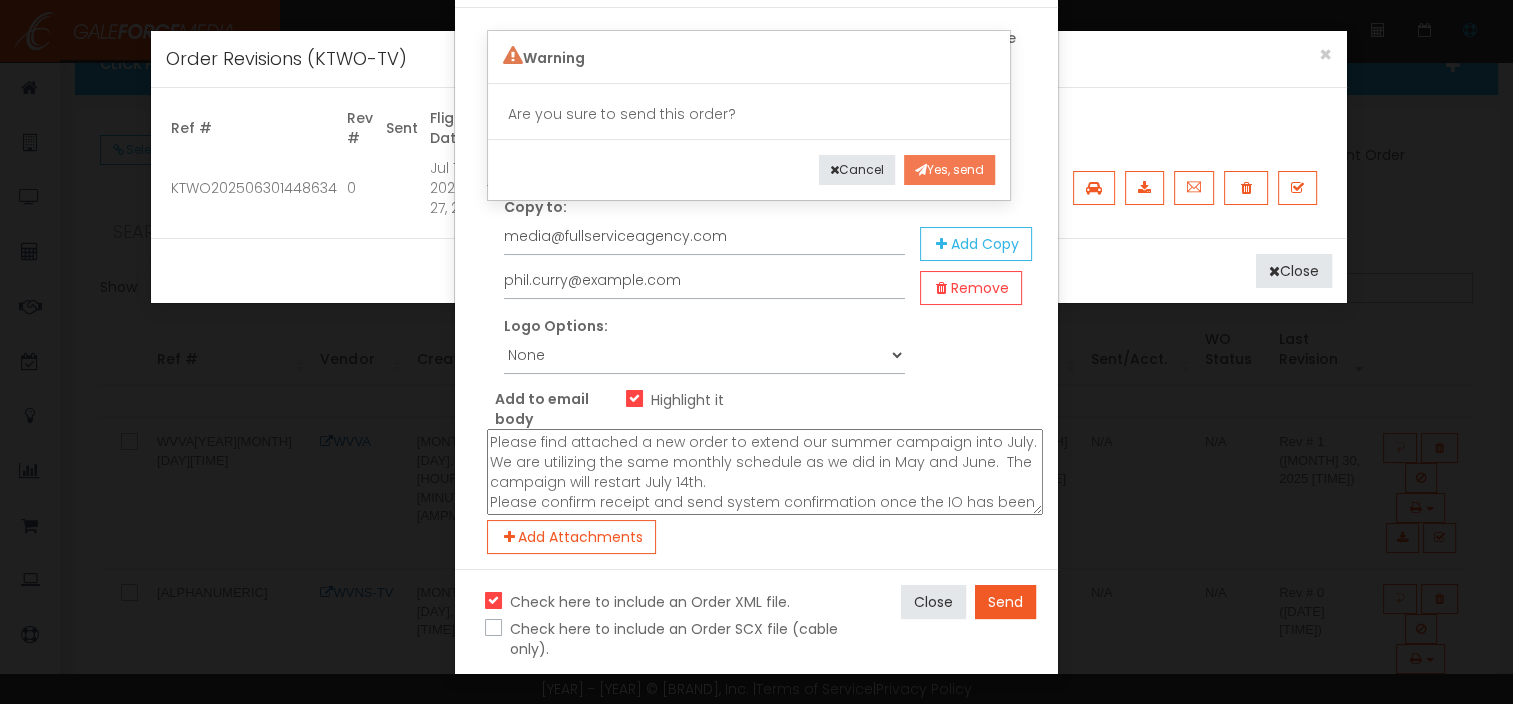 click on "Yes, send" at bounding box center [949, 170] 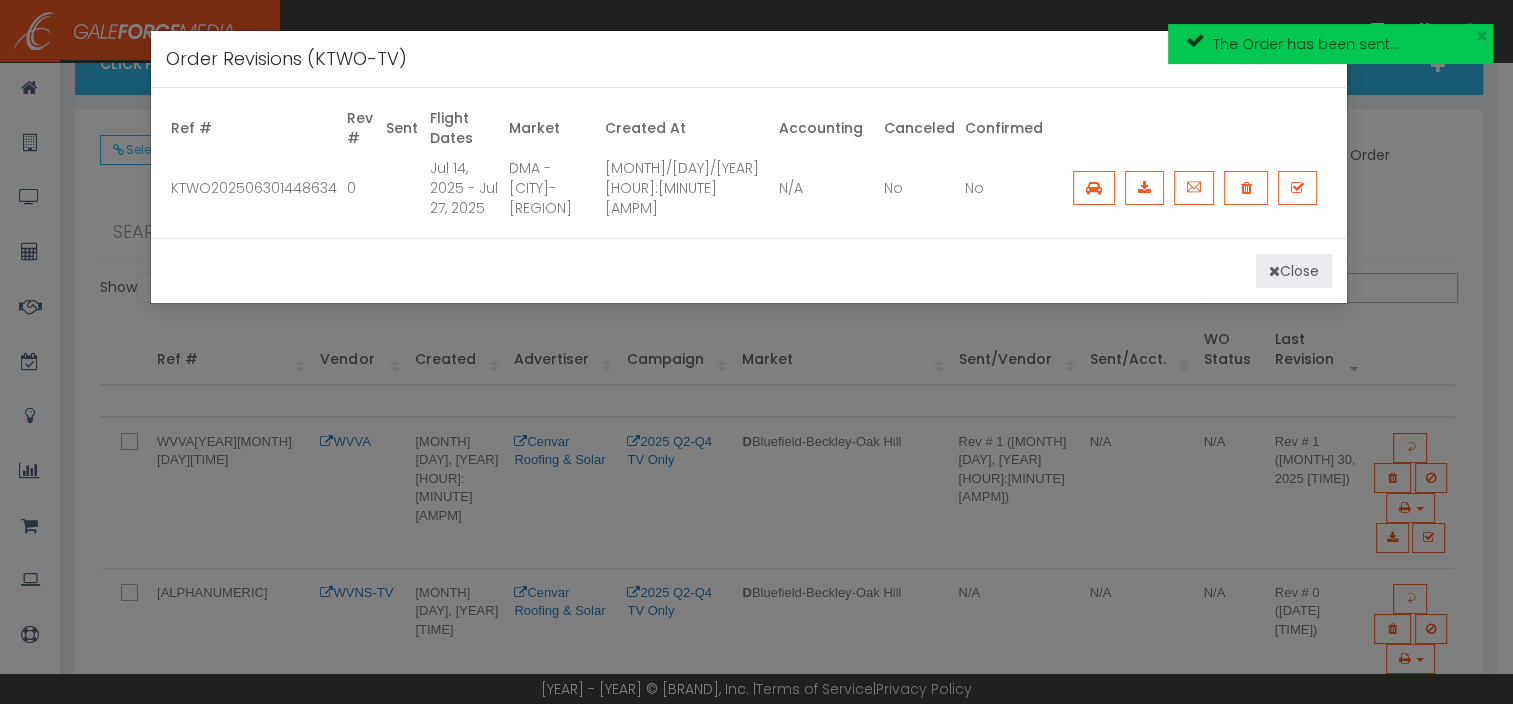 click on "Close" at bounding box center (1294, 271) 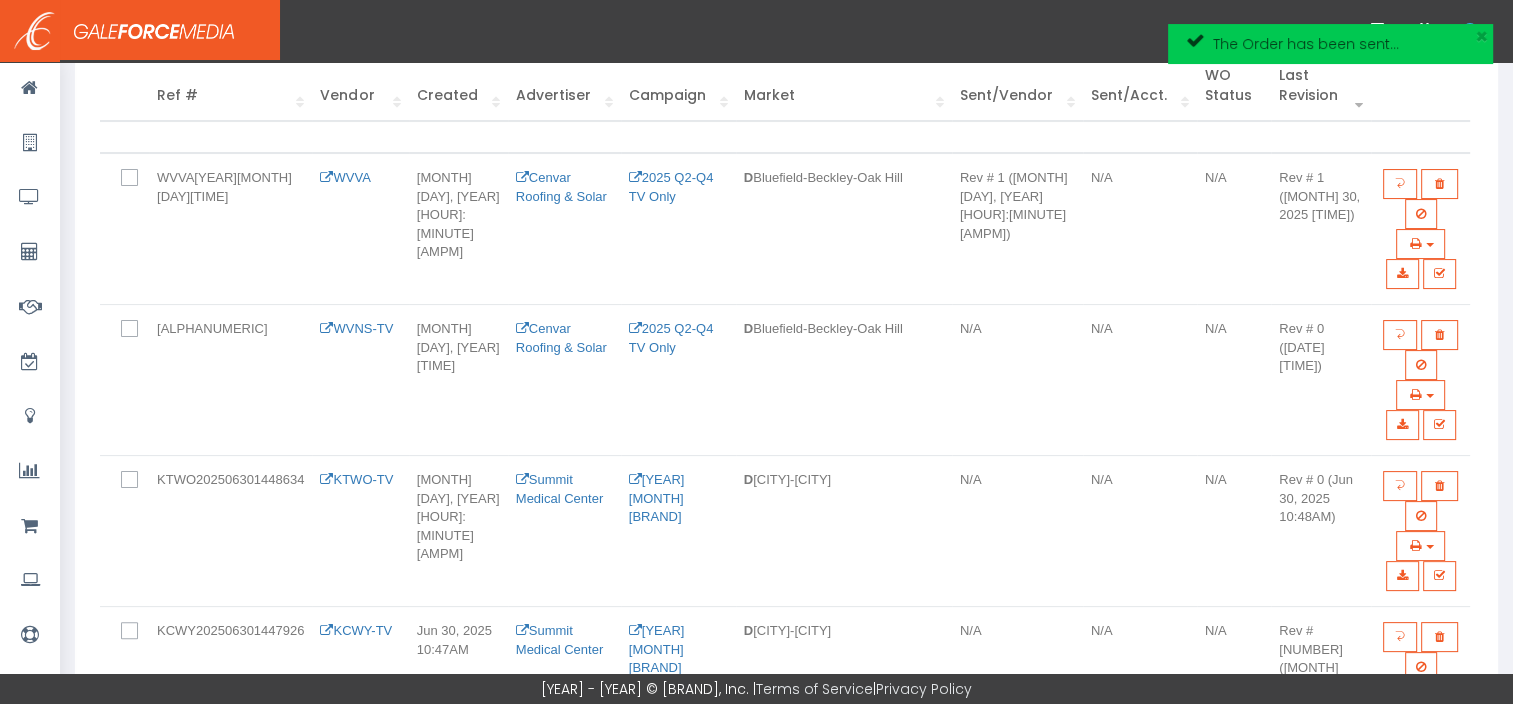 scroll, scrollTop: 360, scrollLeft: 0, axis: vertical 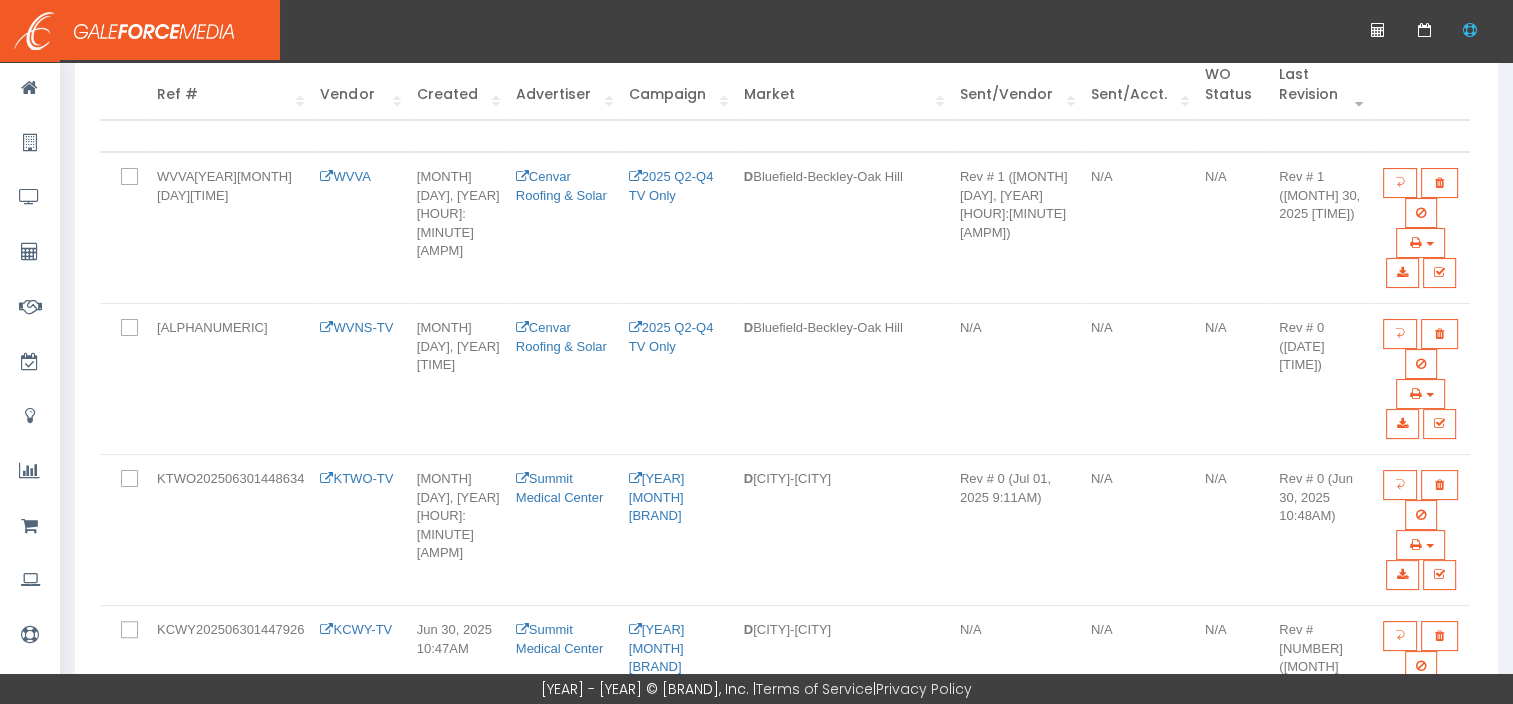 click at bounding box center [1402, 424] 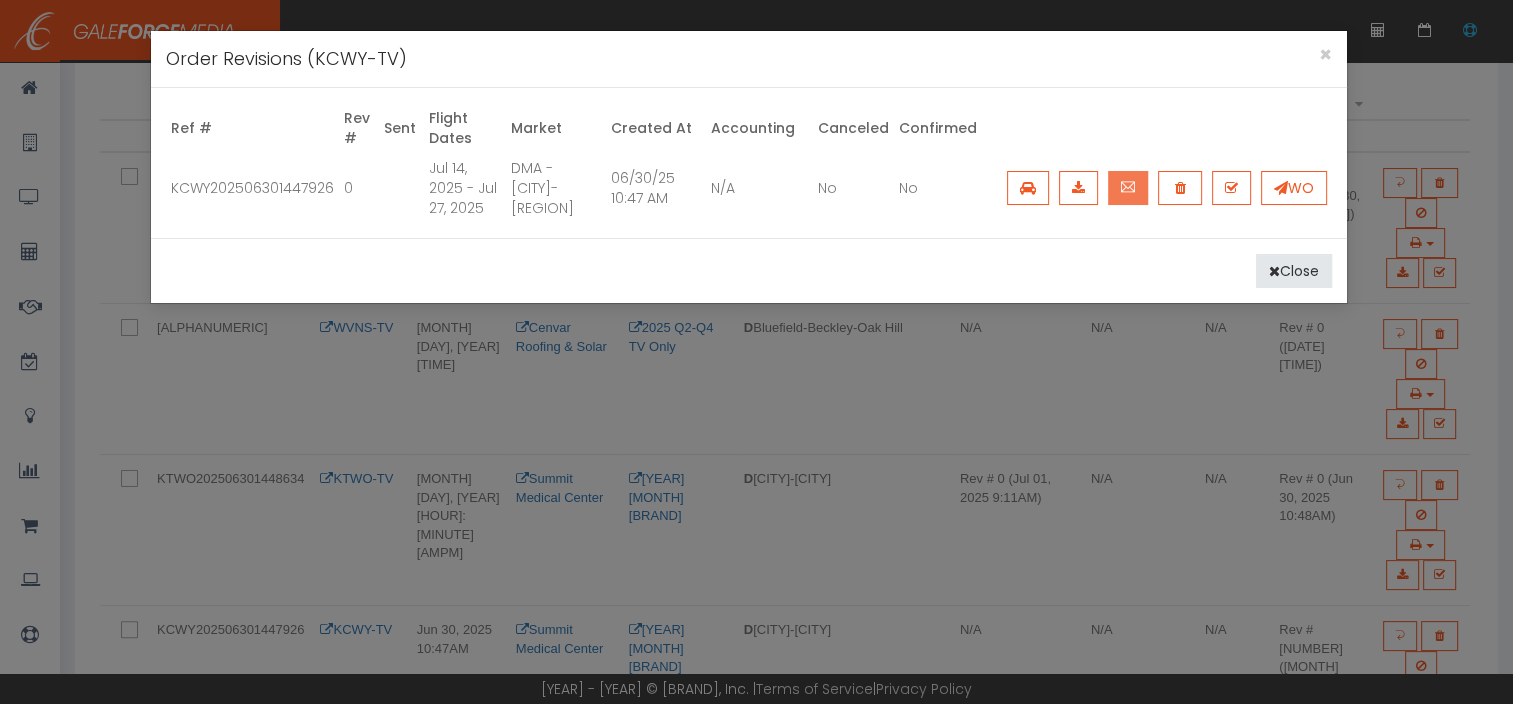 click at bounding box center (1128, 188) 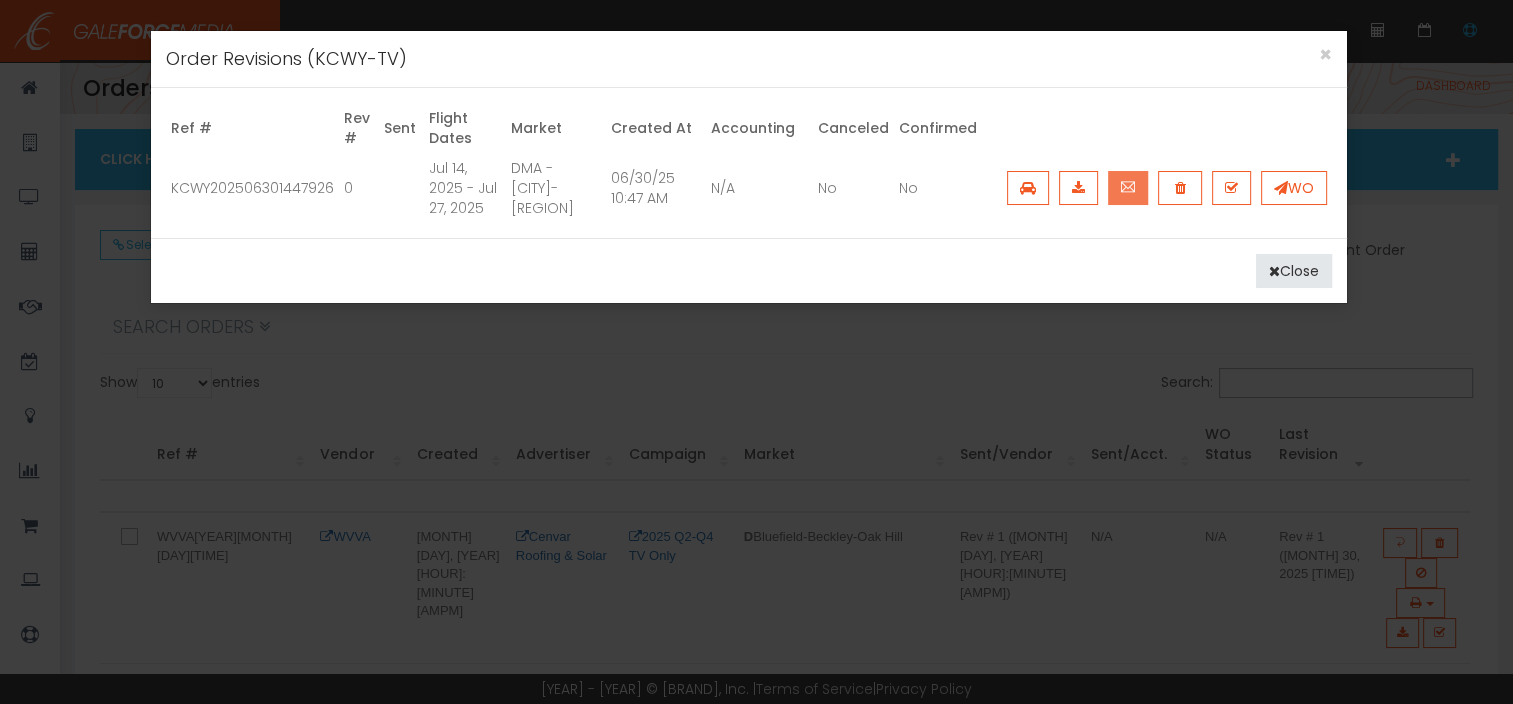 scroll, scrollTop: 0, scrollLeft: 0, axis: both 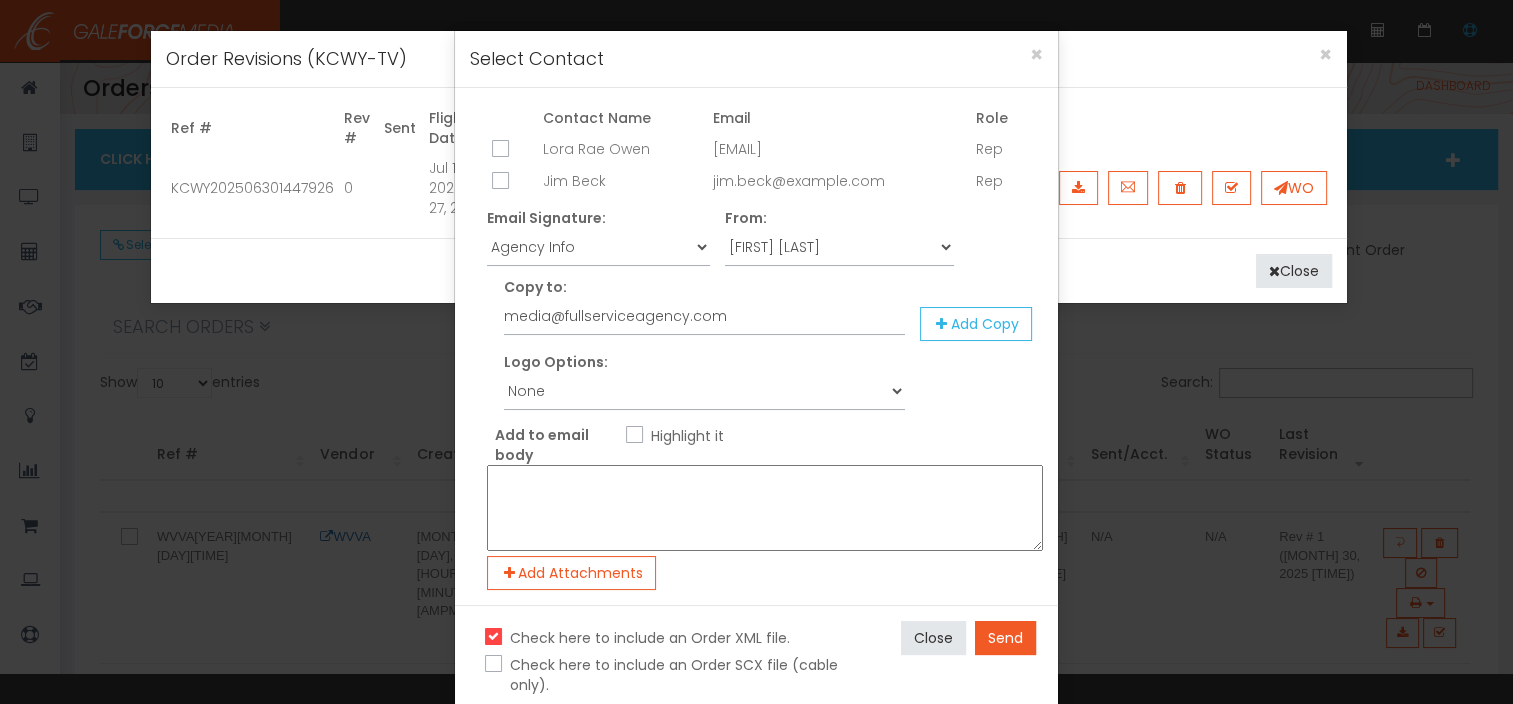 click at bounding box center [498, 150] 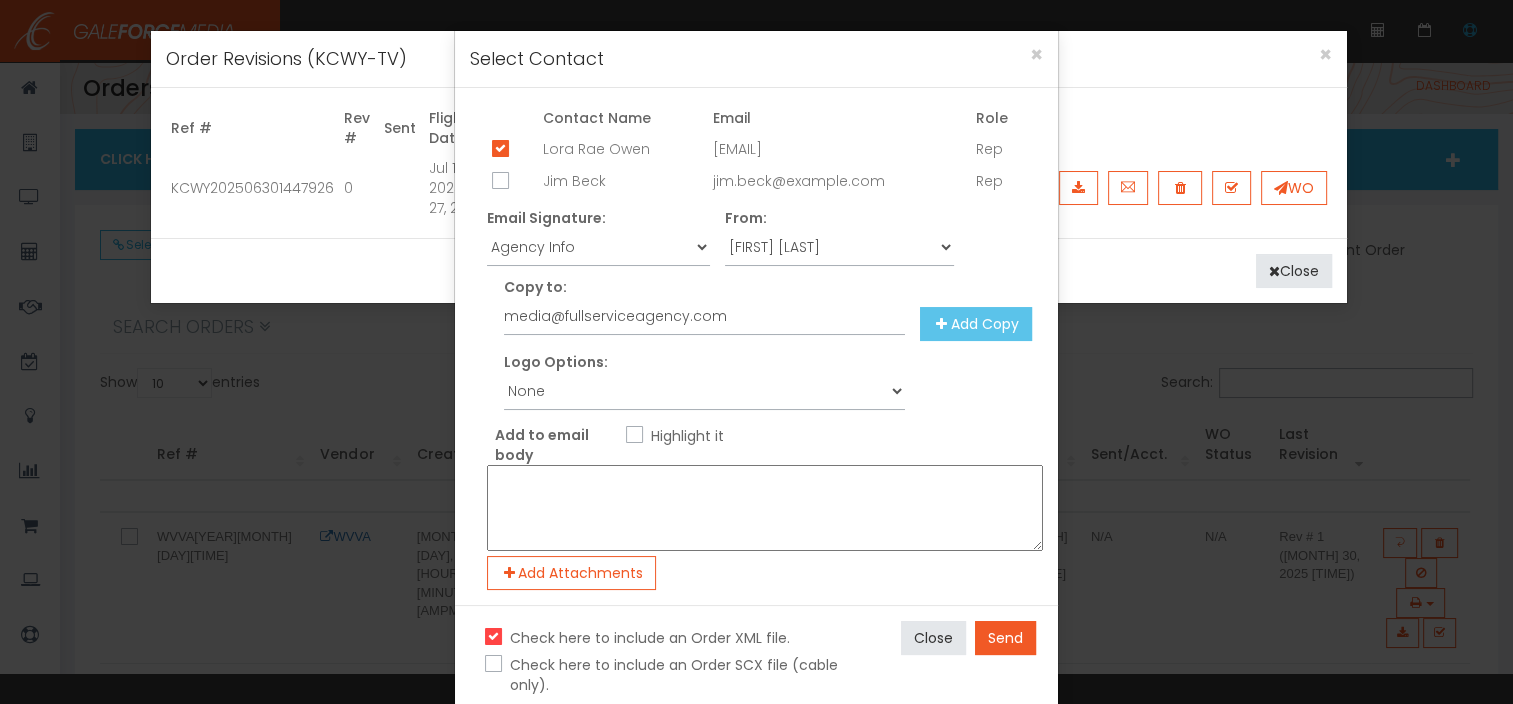 click at bounding box center (942, 324) 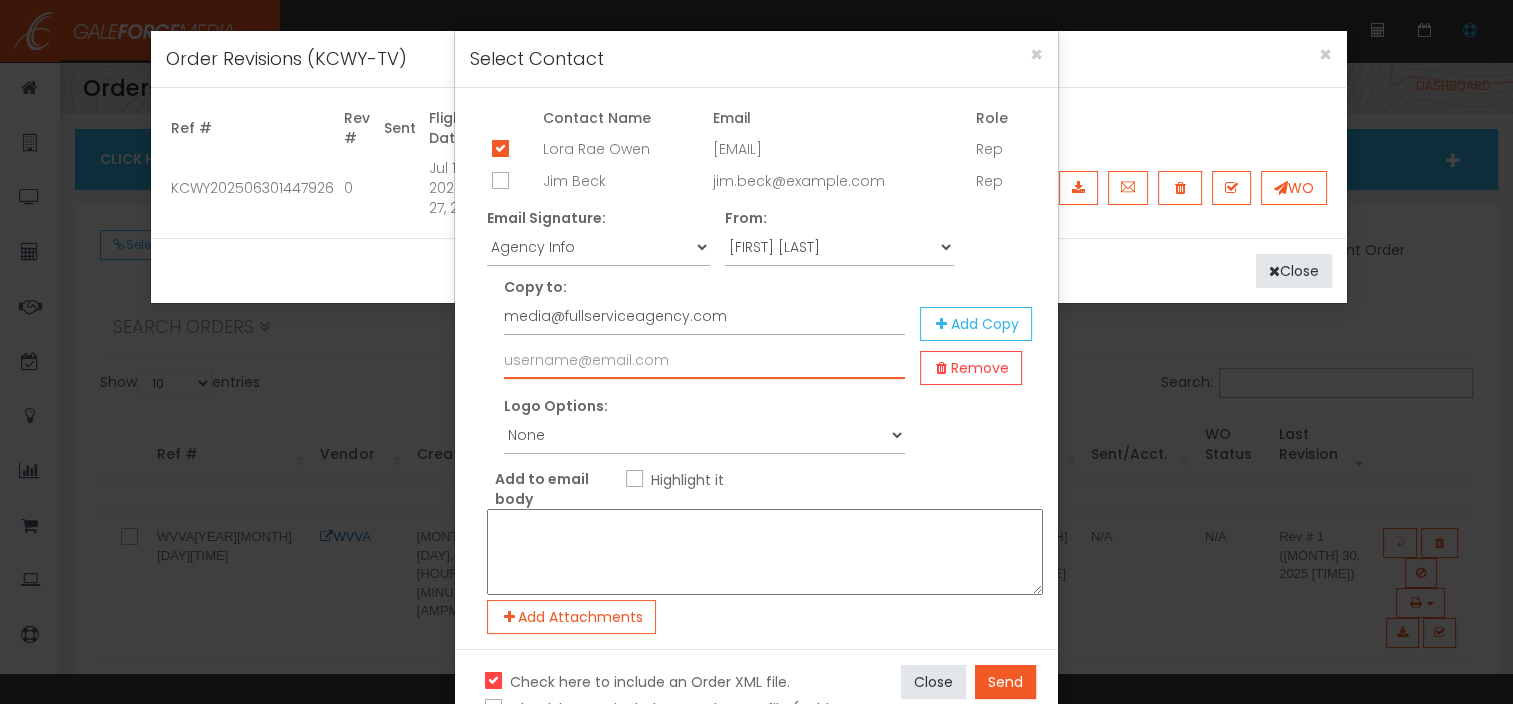 click at bounding box center [704, 360] 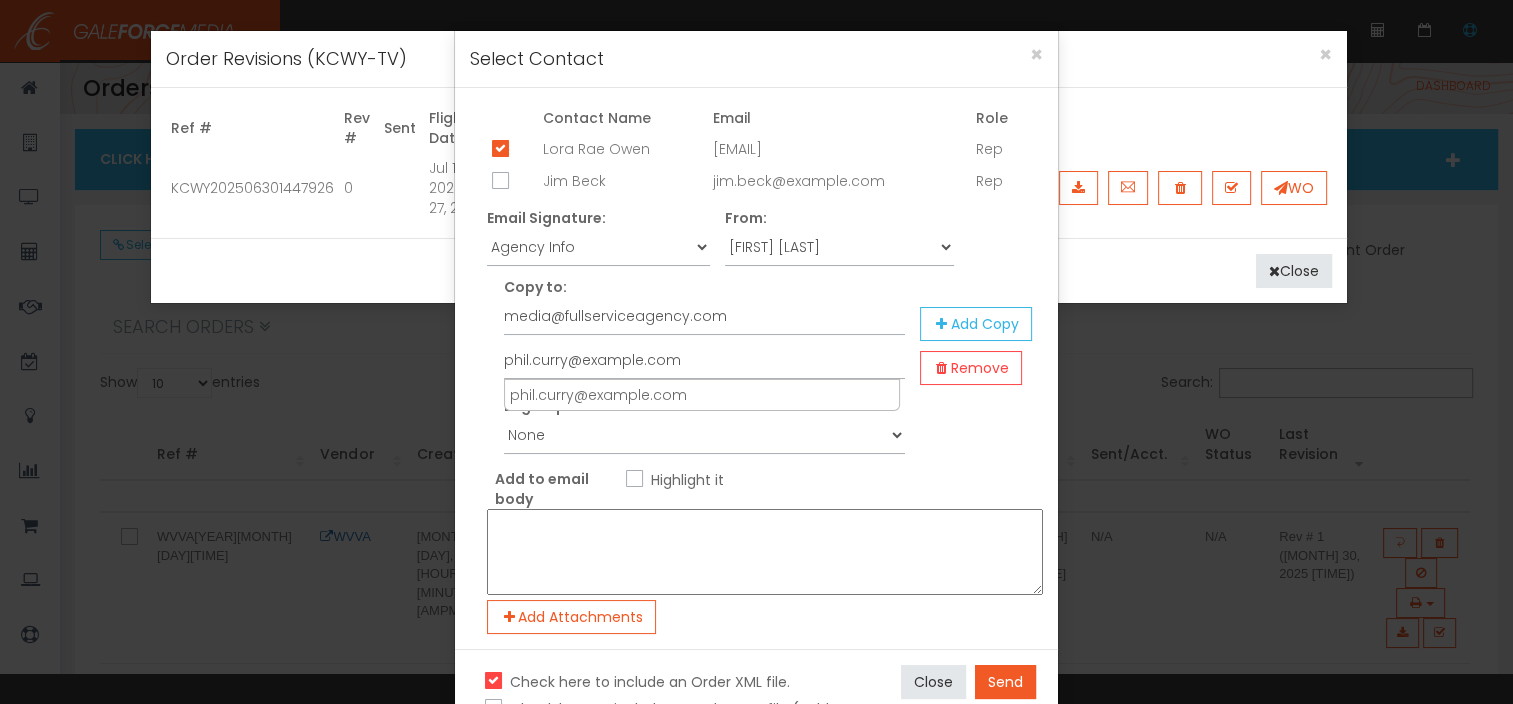 click on "Highlight it" at bounding box center [685, 480] 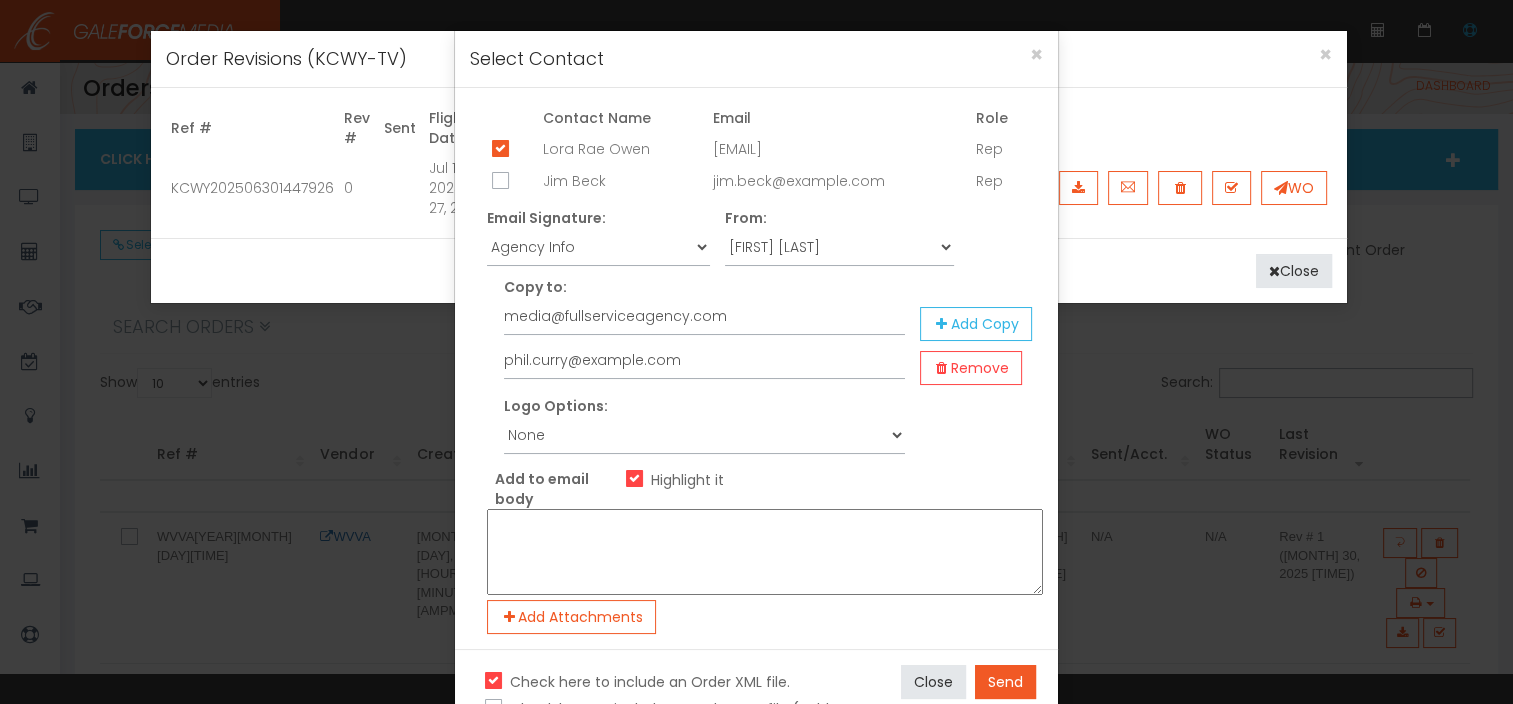 click at bounding box center [765, 552] 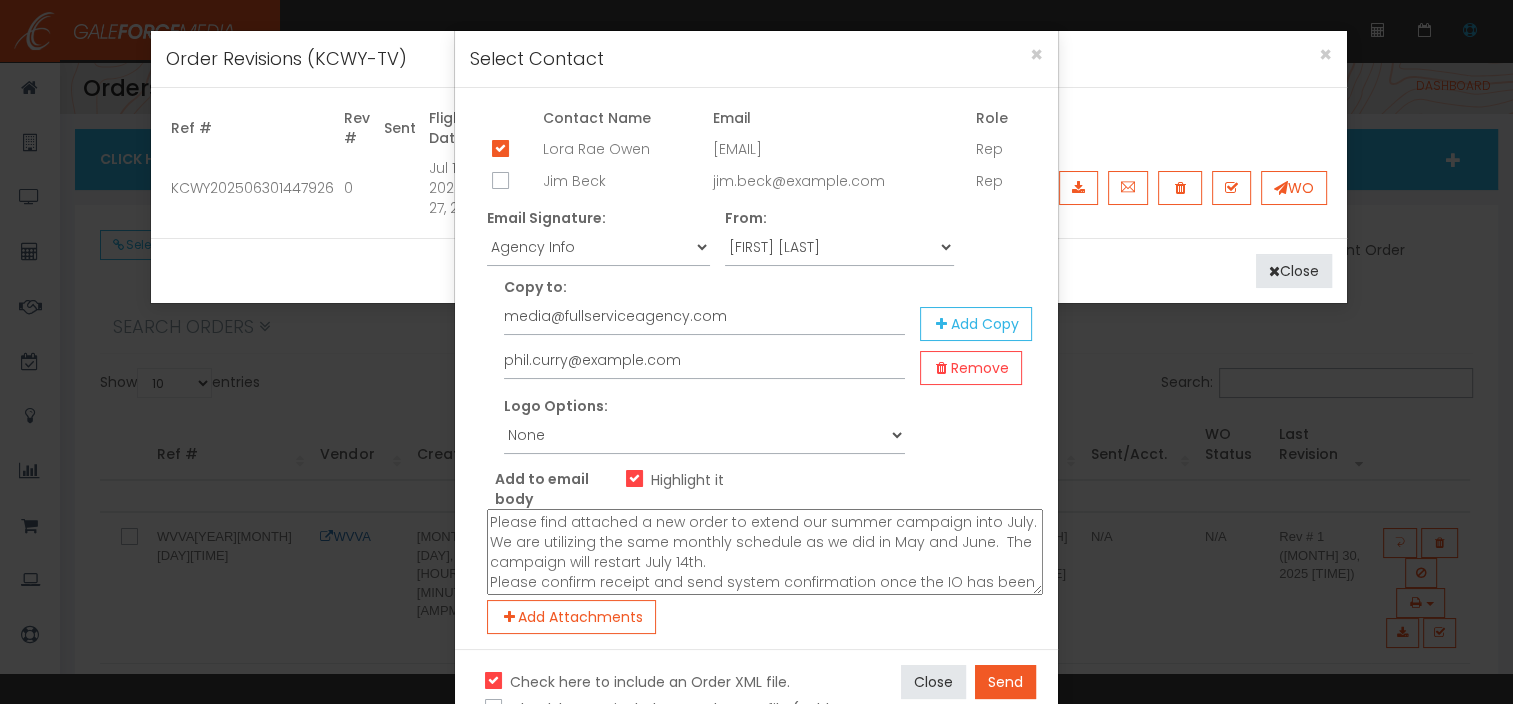 scroll, scrollTop: 17, scrollLeft: 0, axis: vertical 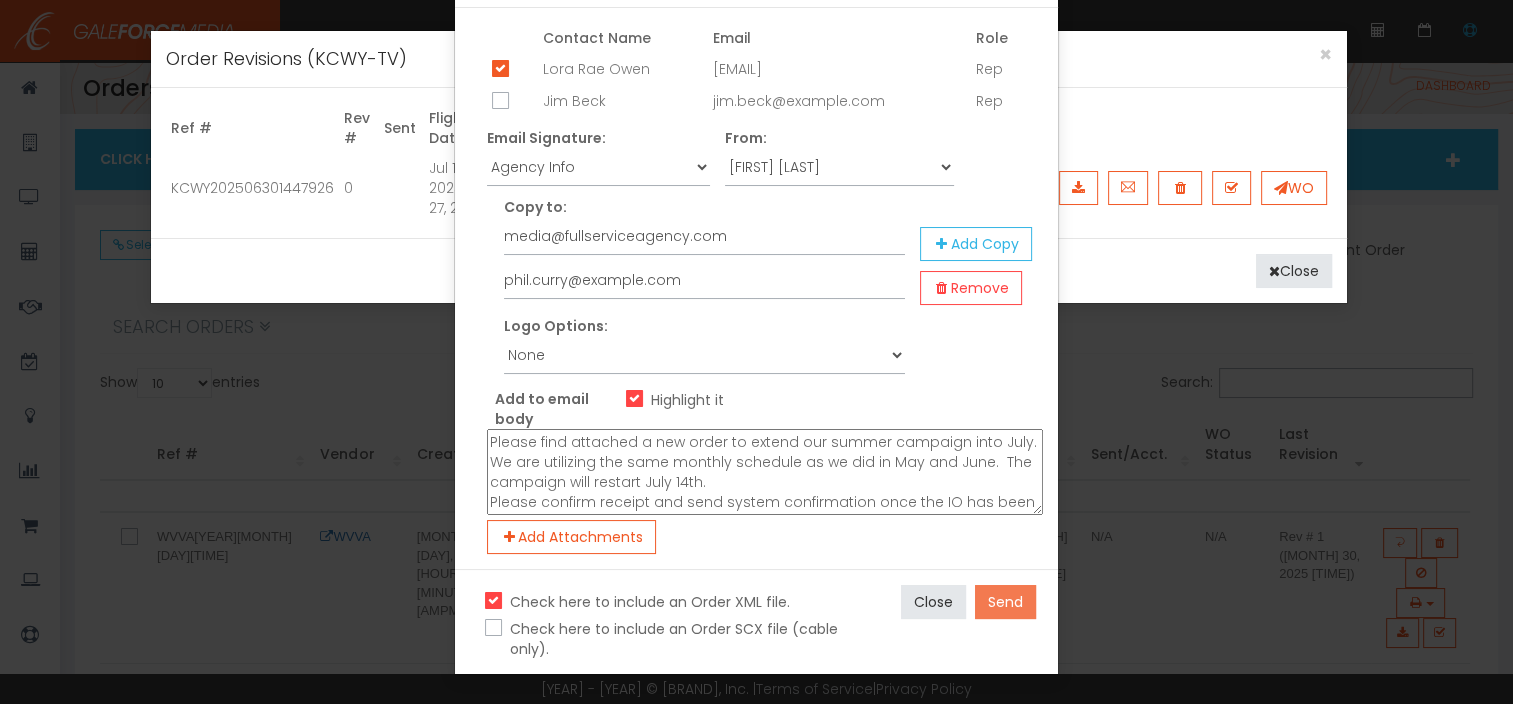 type on "Please find attached a new order to extend our summer campaign into July.  We are utilizing the same monthly schedule as we did in May and June.  The campaign will restart July 14th.
Please confirm receipt and send system confirmation once the IO has been booked." 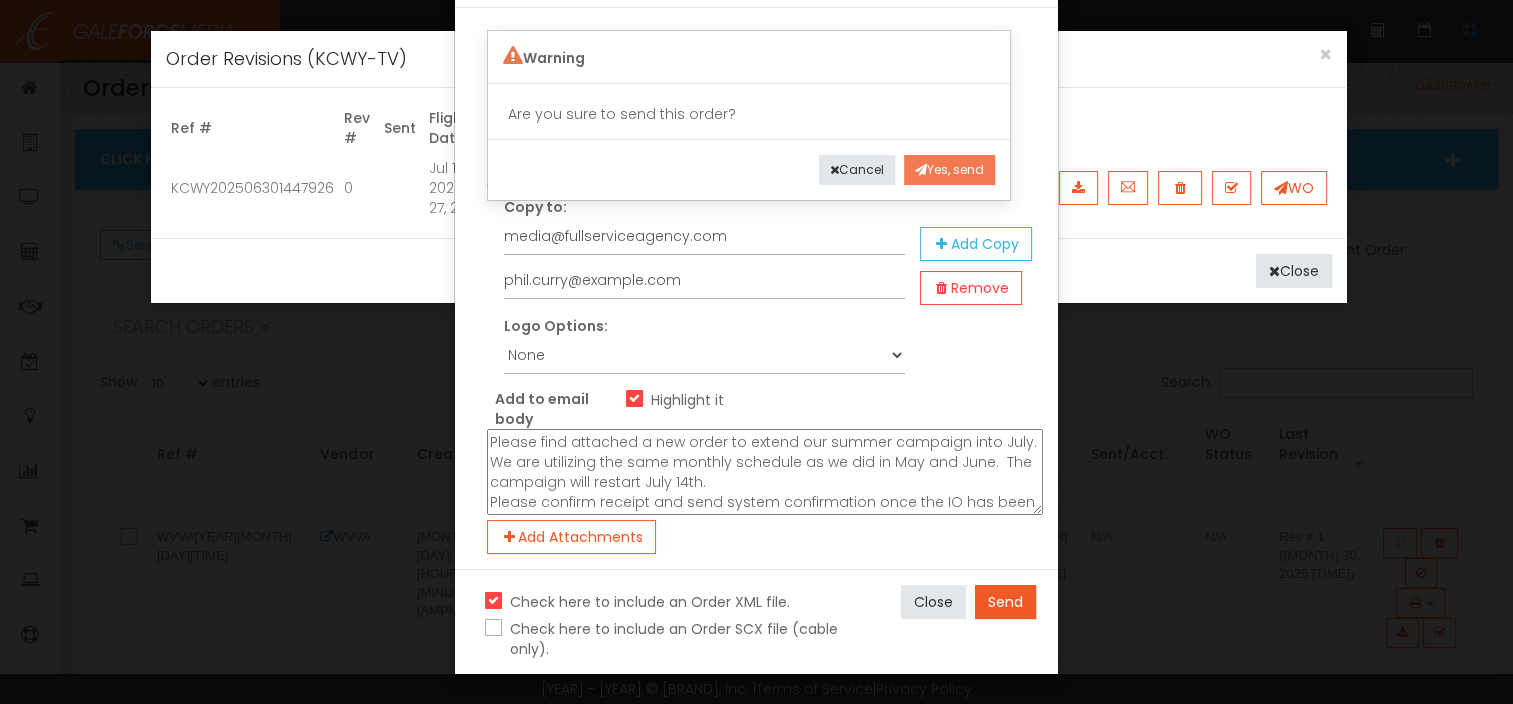 click on "Yes, send" at bounding box center [949, 170] 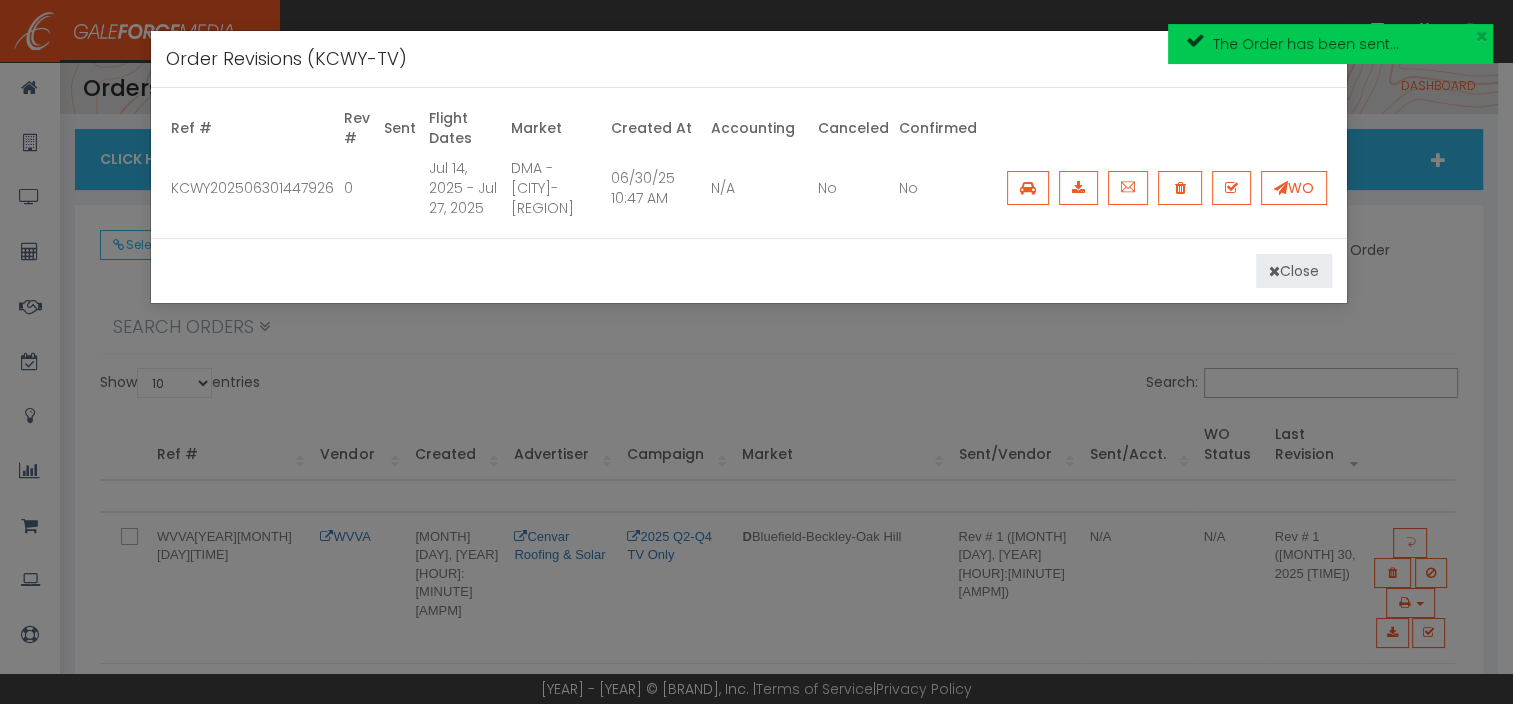 click on "Close" at bounding box center [1294, 271] 